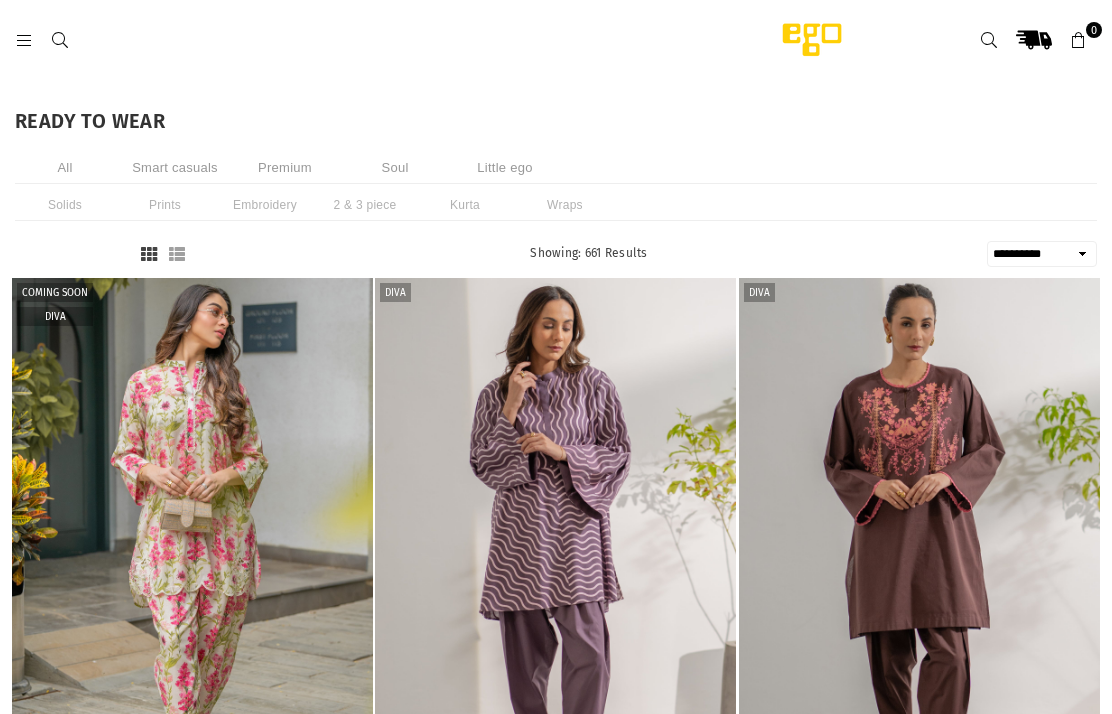 select on "**********" 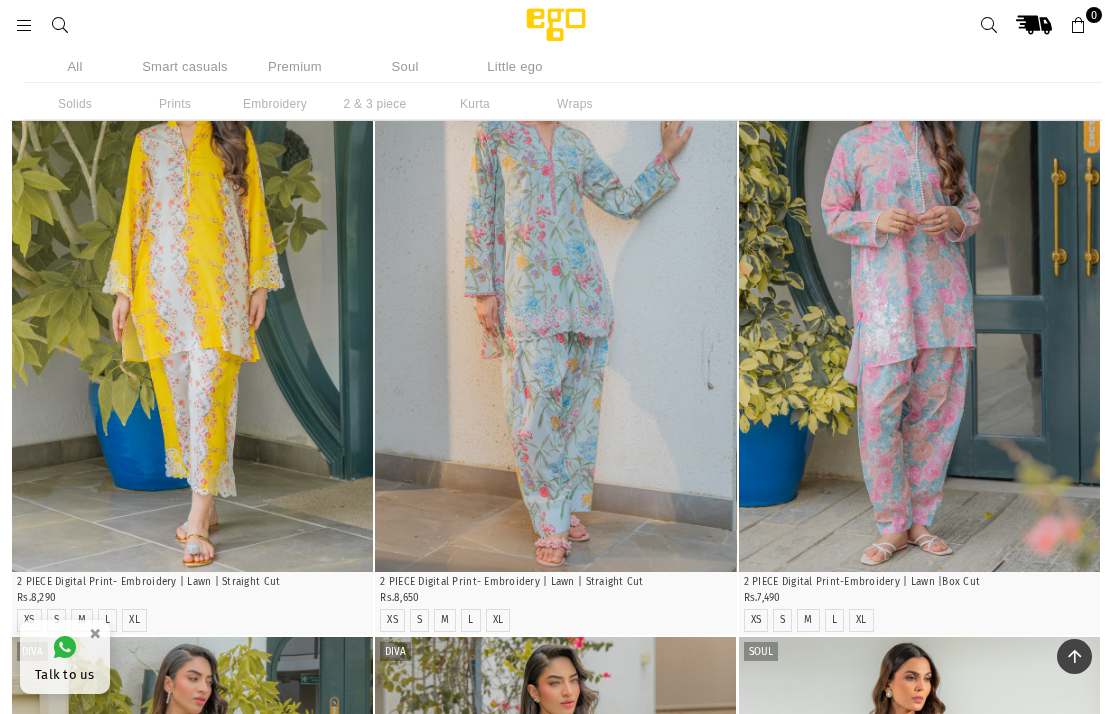 scroll, scrollTop: 1948, scrollLeft: 0, axis: vertical 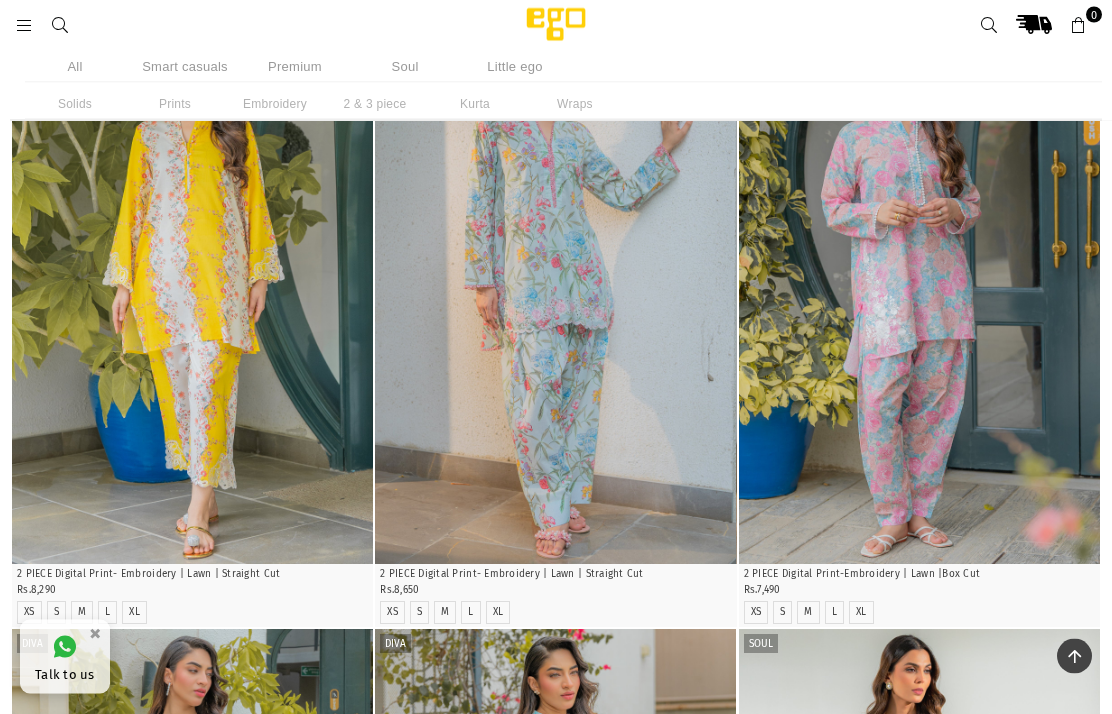 click at bounding box center [555, 295] 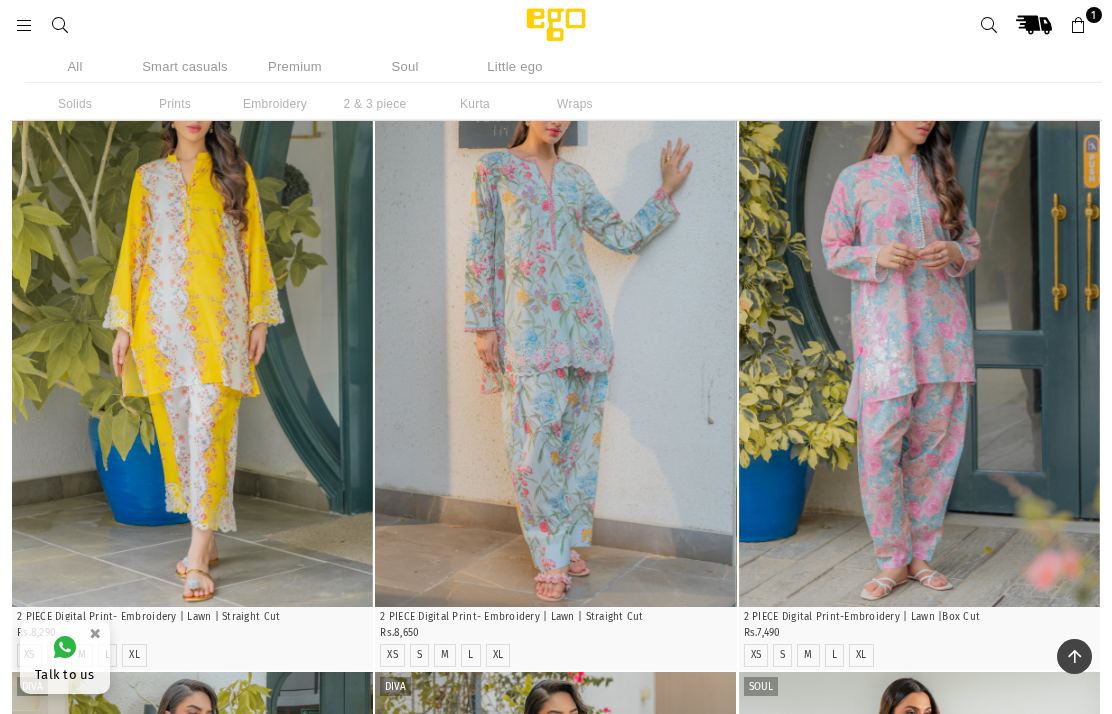 scroll, scrollTop: 1886, scrollLeft: 0, axis: vertical 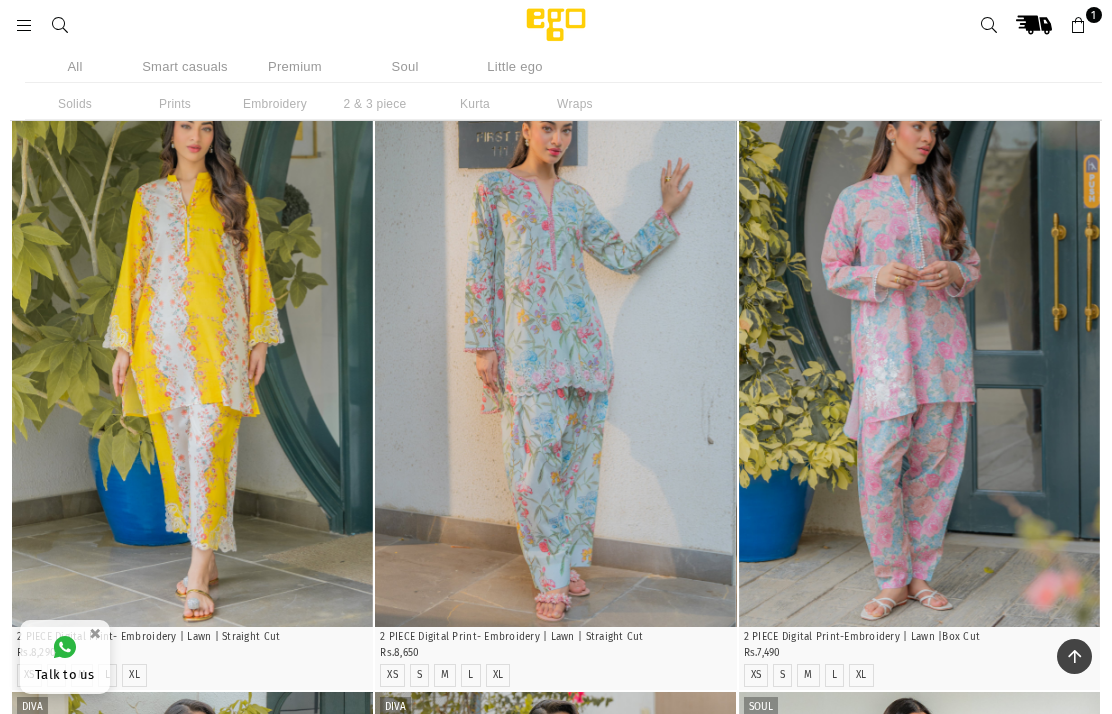 click at bounding box center (919, 357) 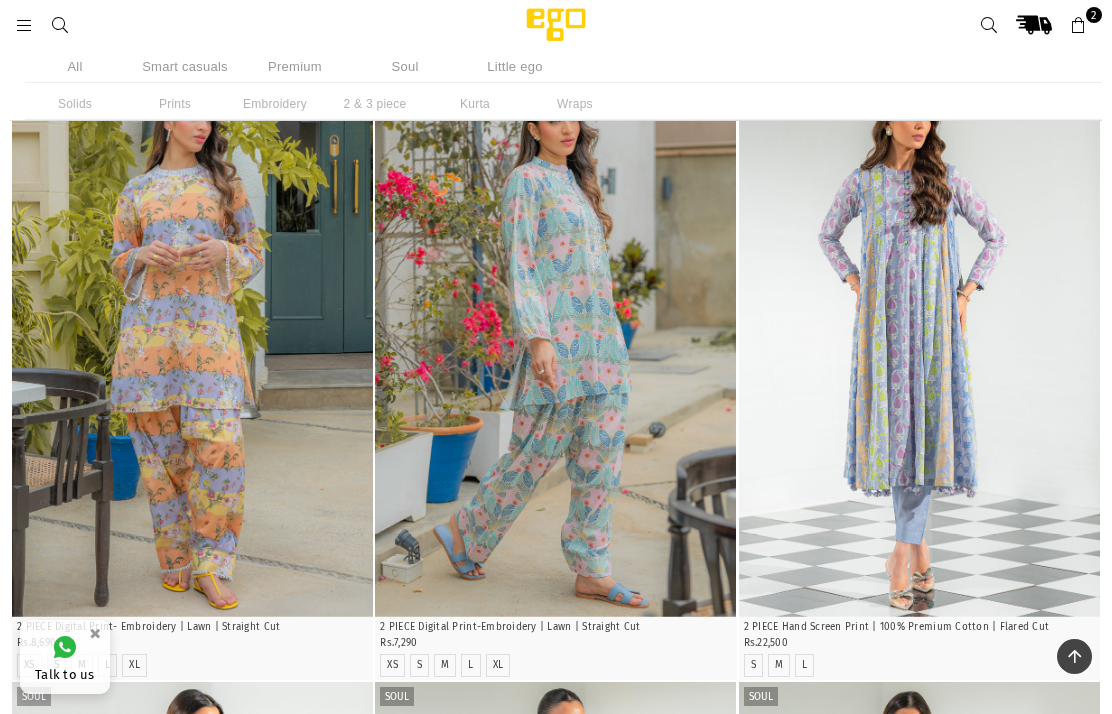scroll, scrollTop: 2634, scrollLeft: 0, axis: vertical 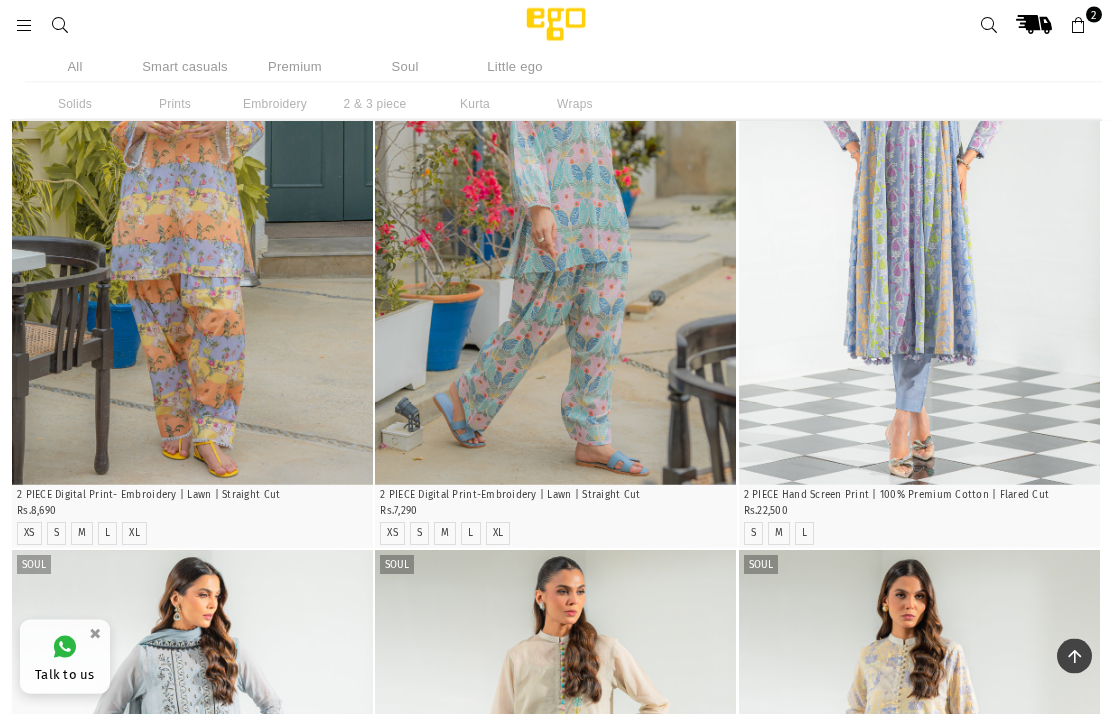 click at bounding box center [555, 215] 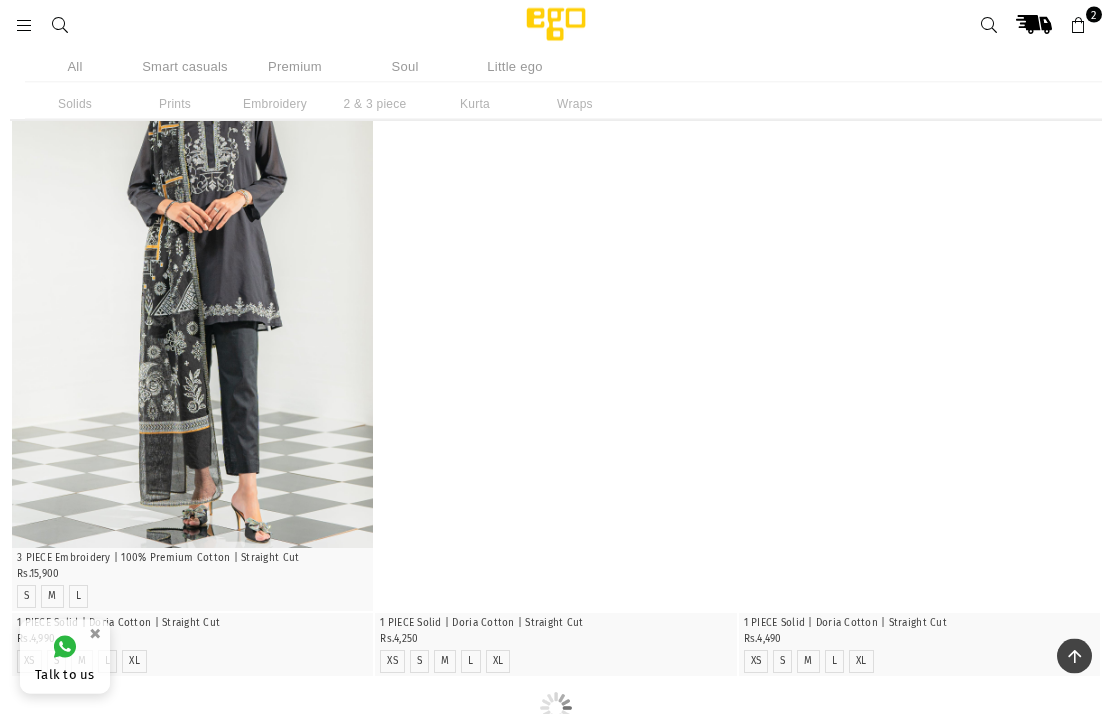 scroll, scrollTop: 3785, scrollLeft: 0, axis: vertical 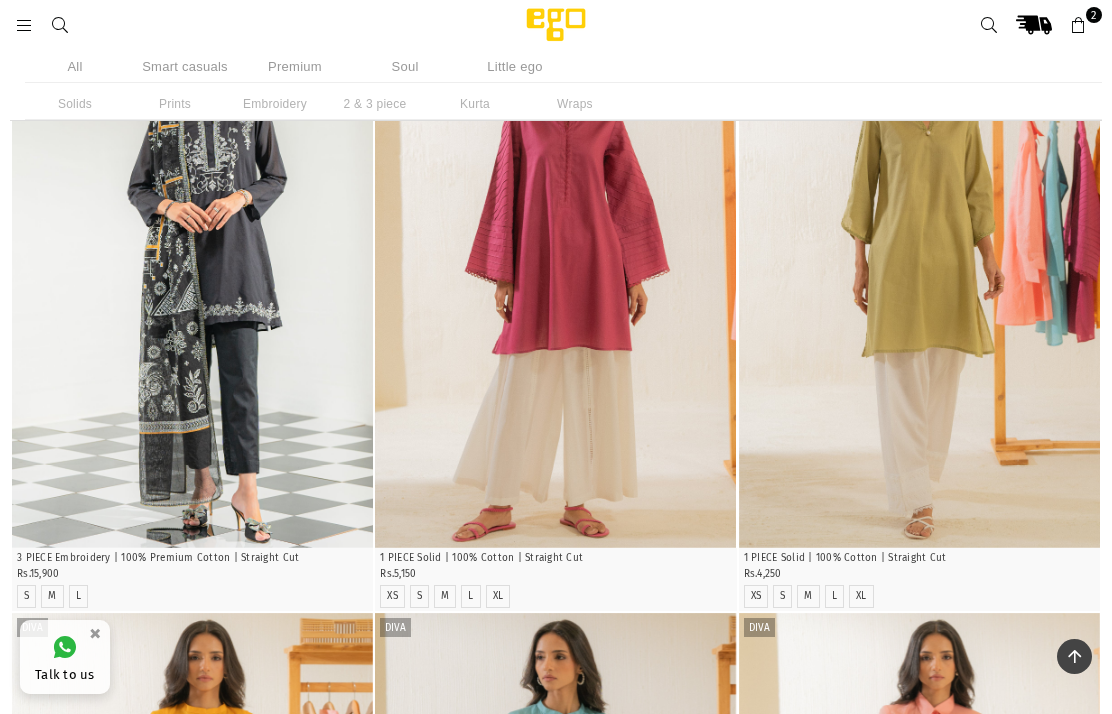 click at bounding box center [555, 277] 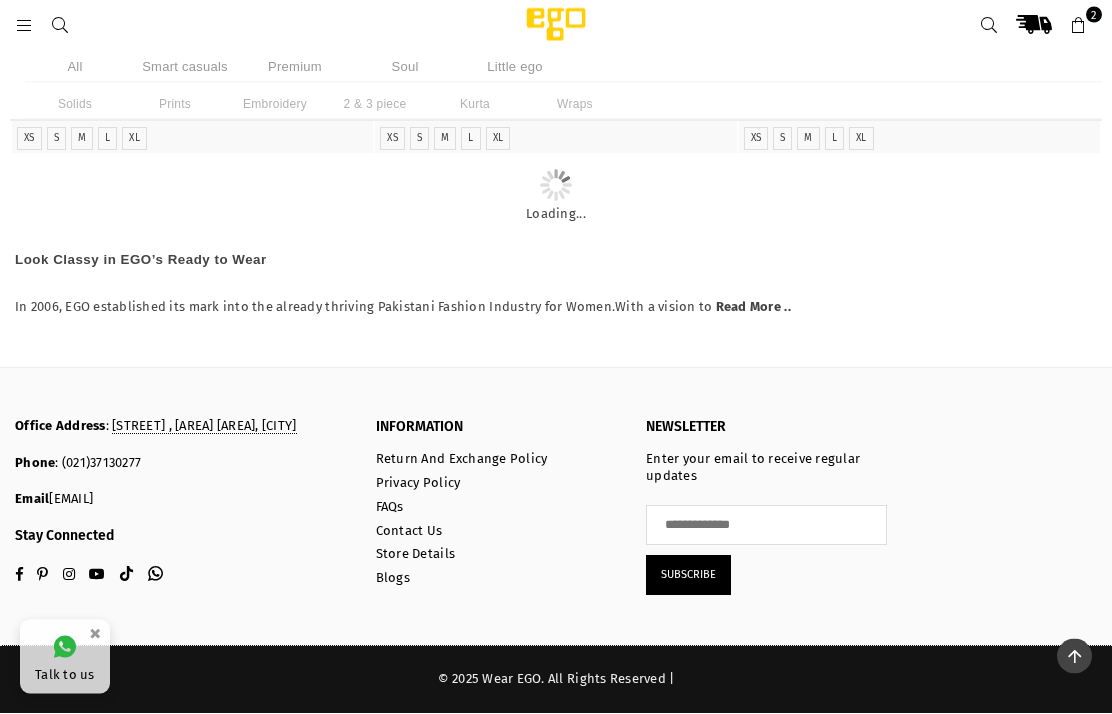 scroll, scrollTop: 7416, scrollLeft: 0, axis: vertical 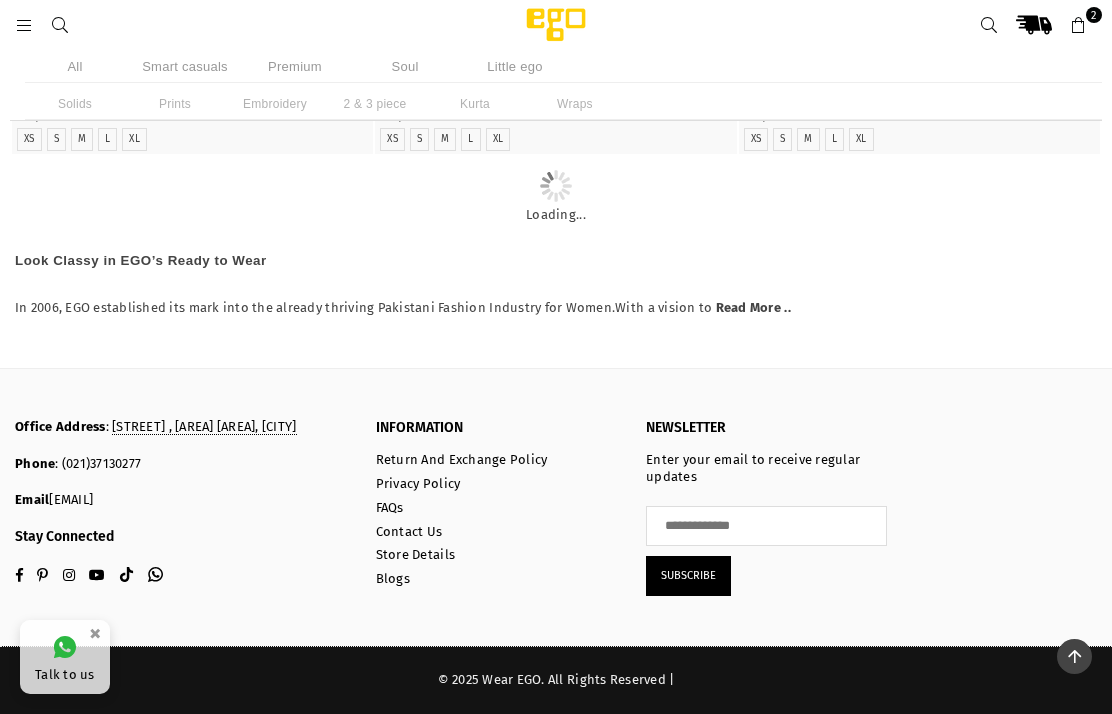 click on "Quick Shop" at bounding box center [919, -1437] 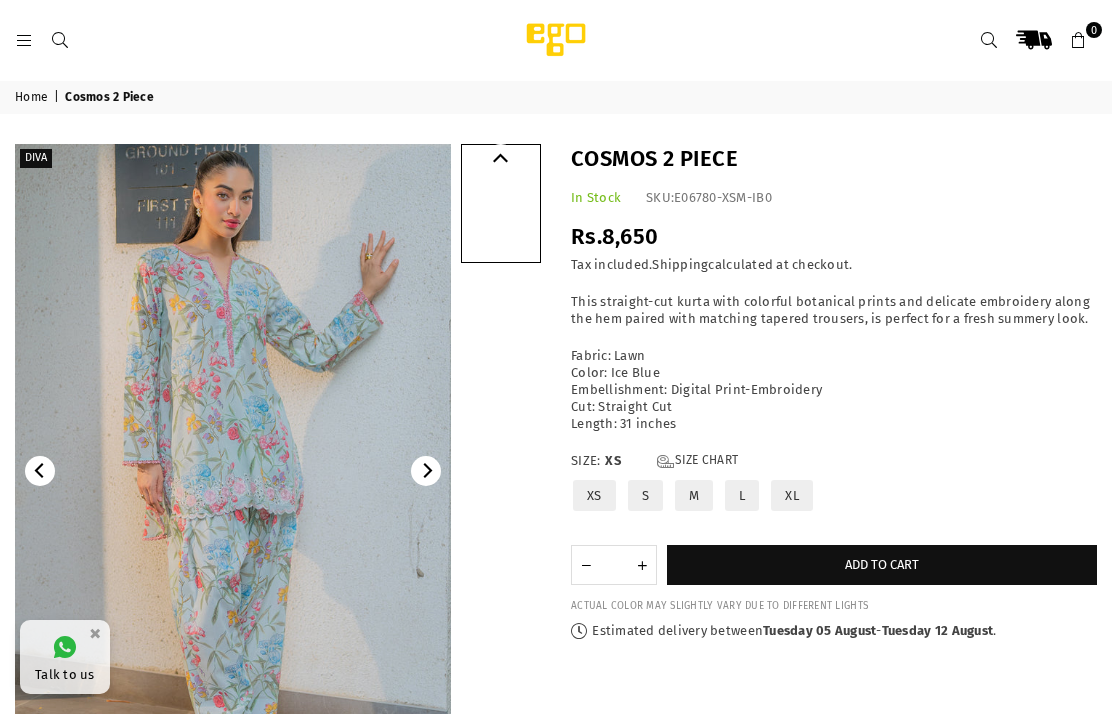 scroll, scrollTop: 0, scrollLeft: 0, axis: both 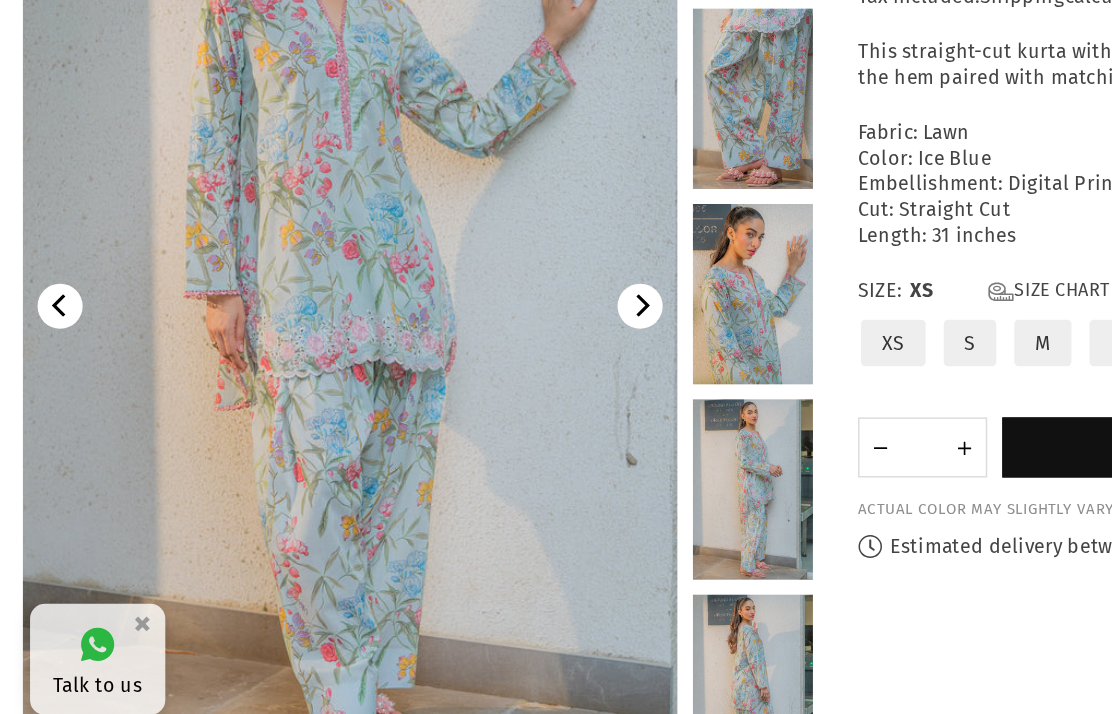 click 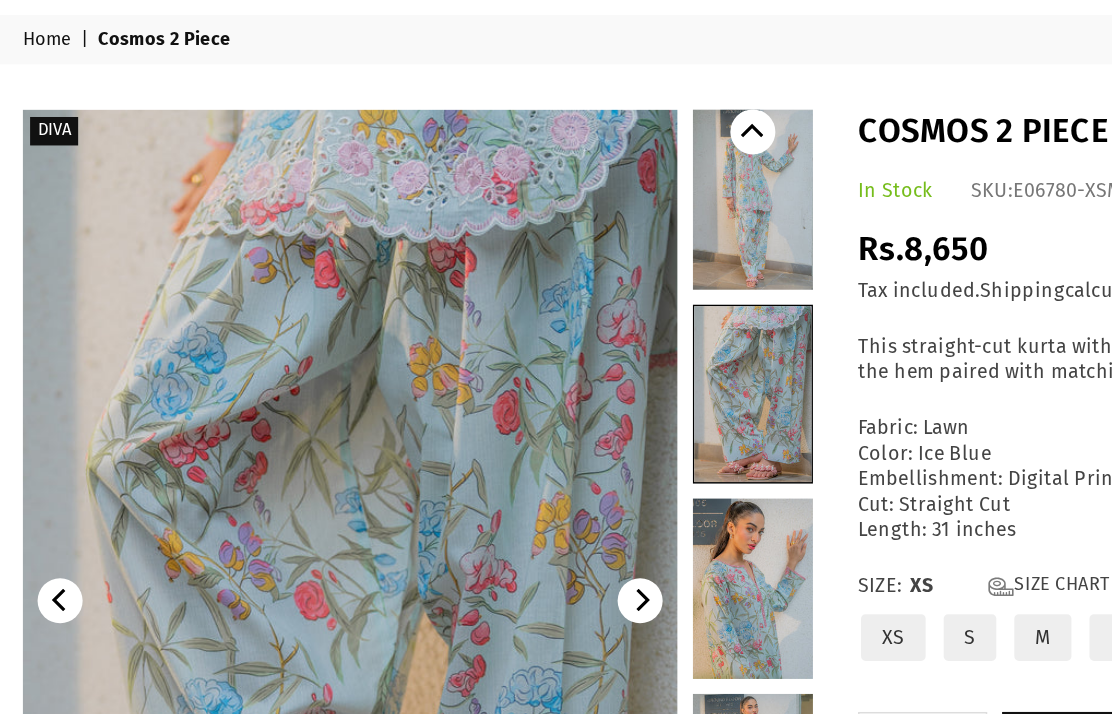 click 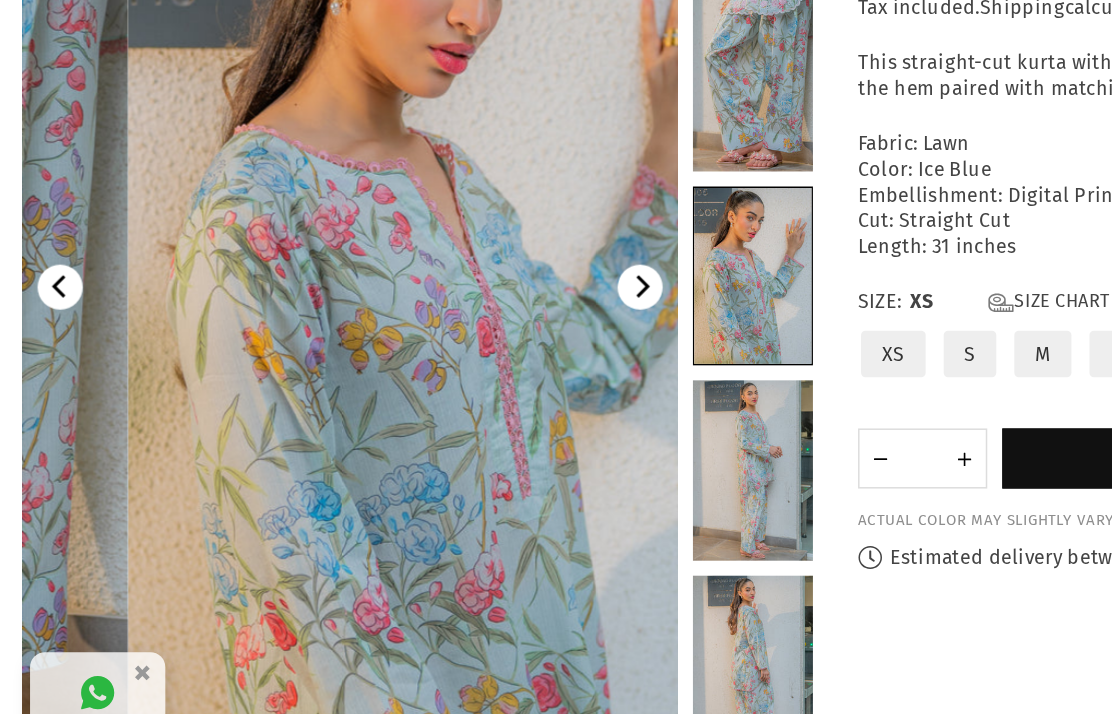 scroll, scrollTop: 77, scrollLeft: 0, axis: vertical 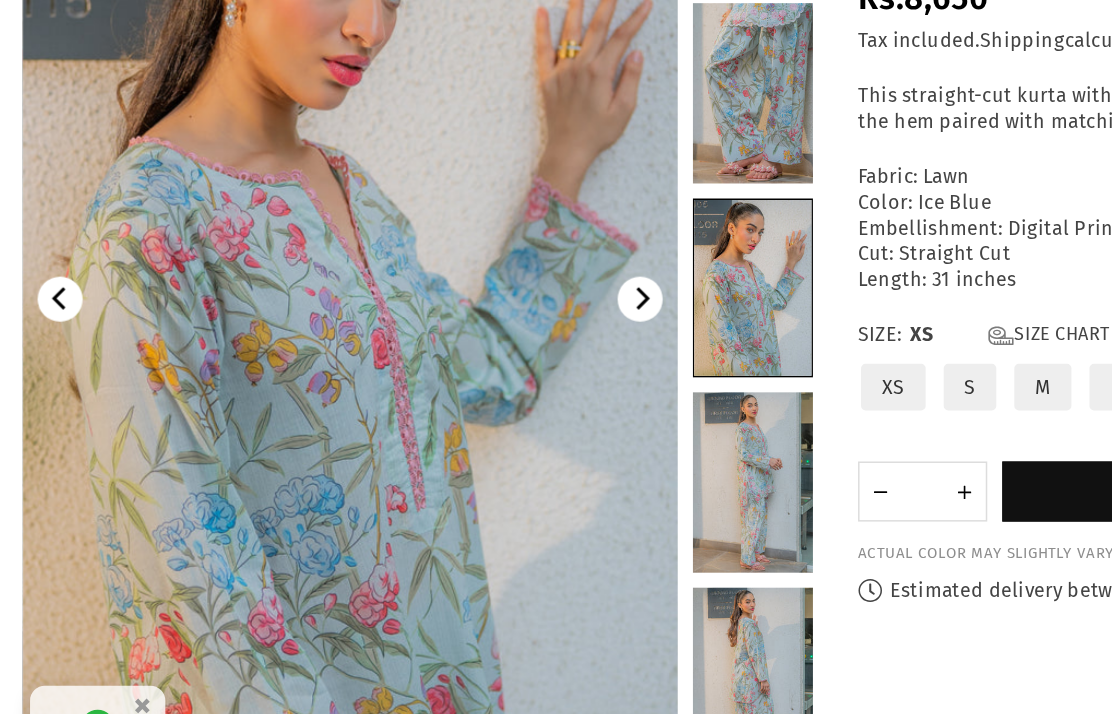 click 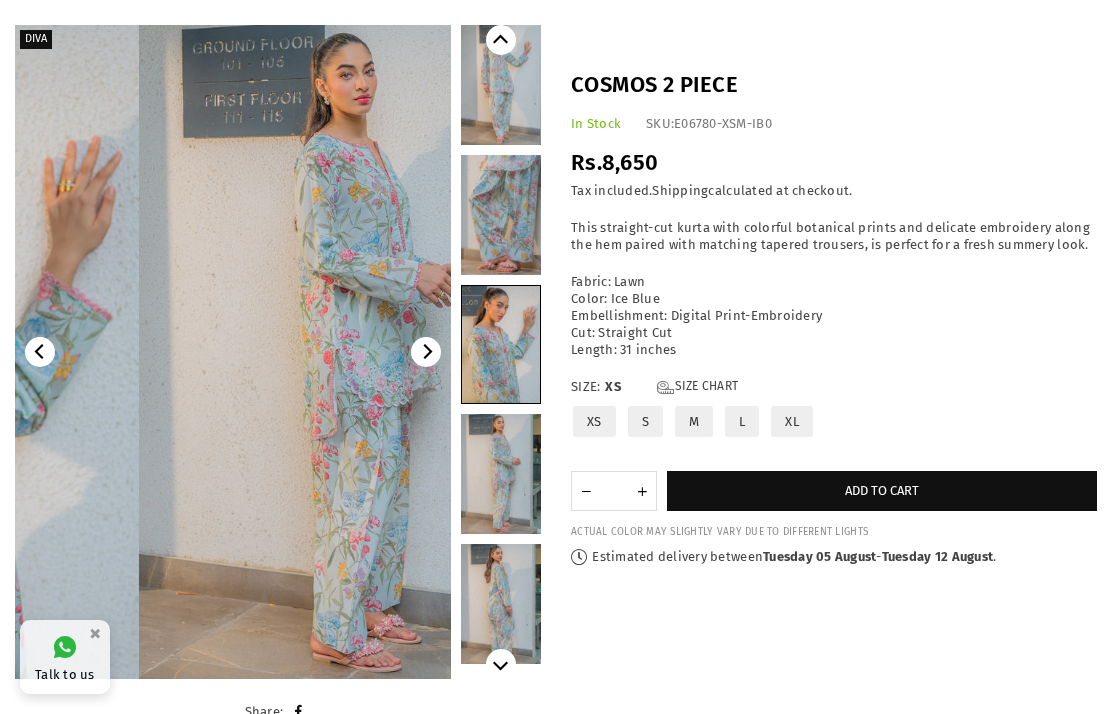 scroll, scrollTop: 120, scrollLeft: 0, axis: vertical 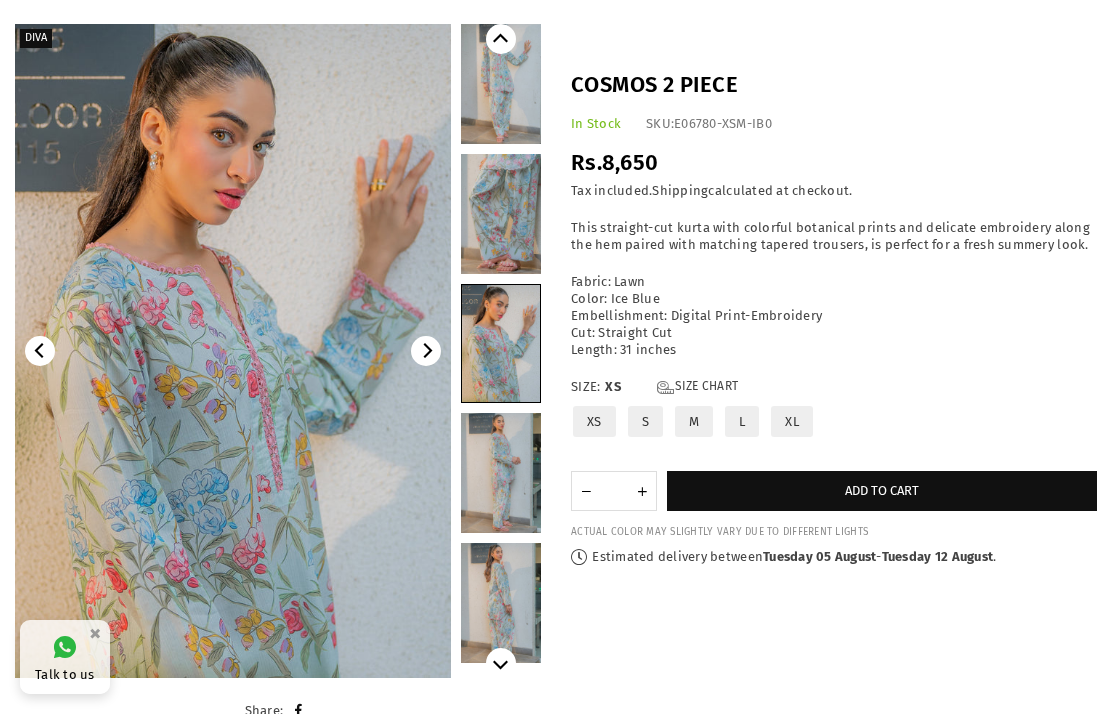 click 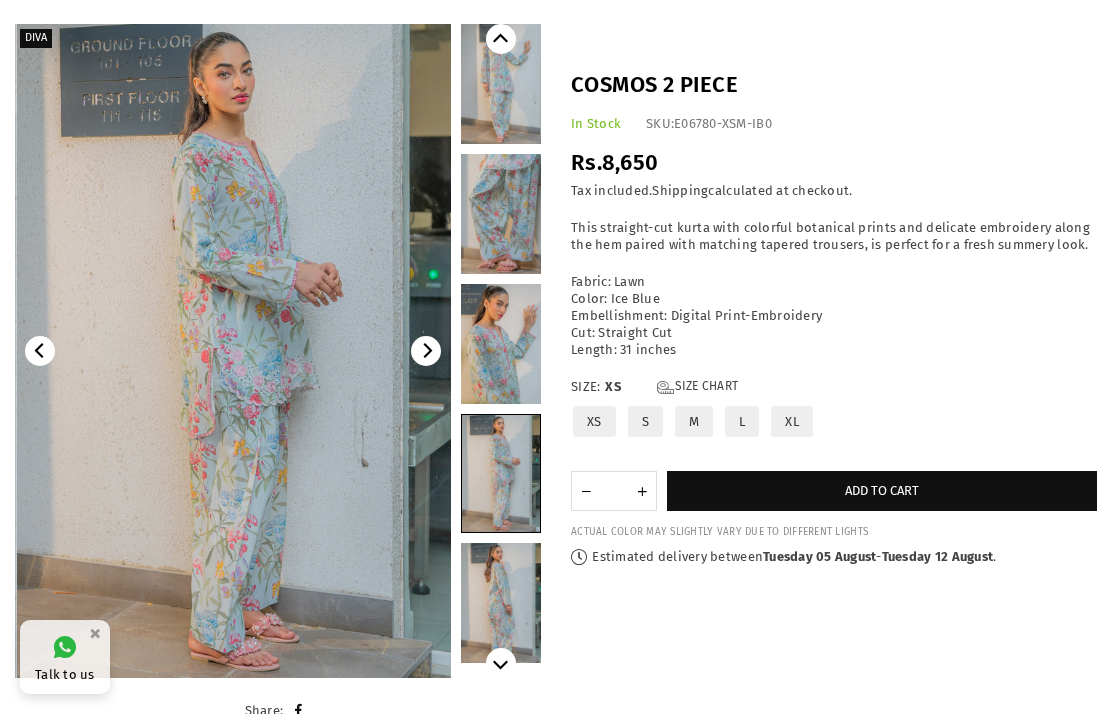 click 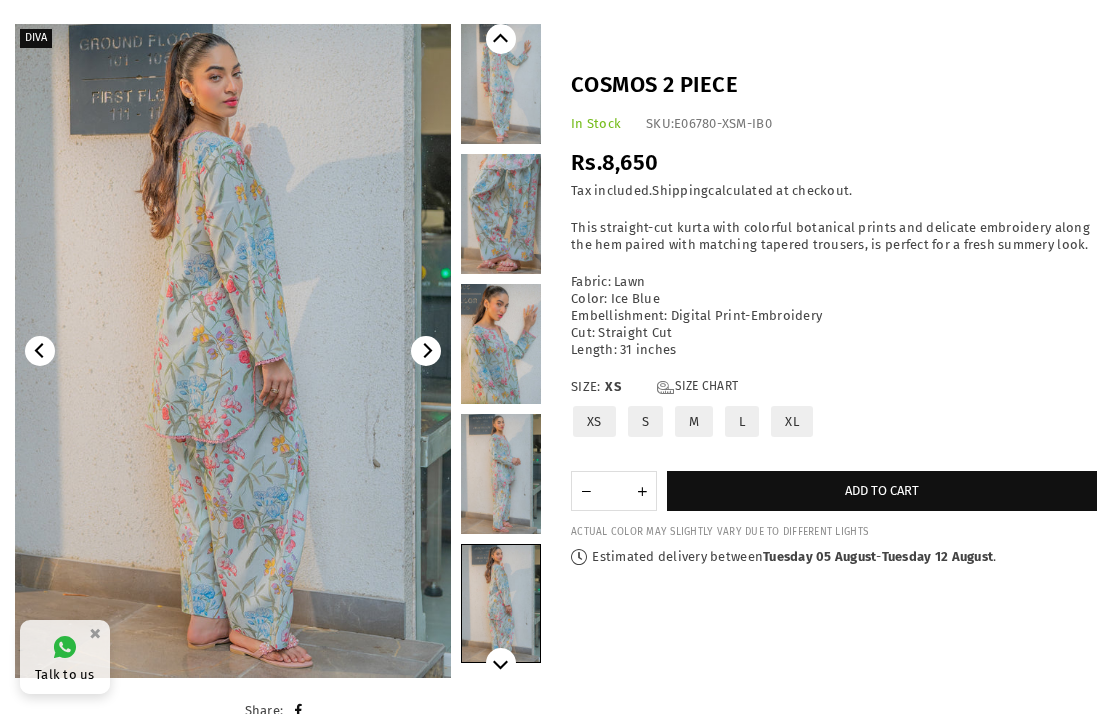 click at bounding box center [233, 351] 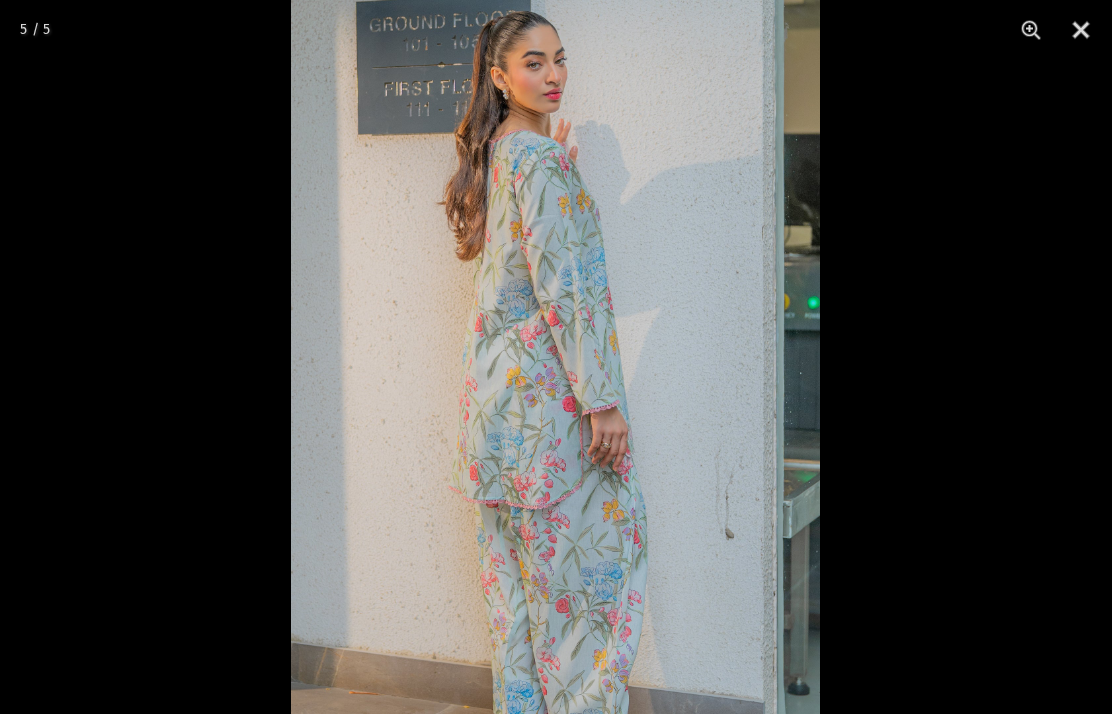 click at bounding box center [1081, 30] 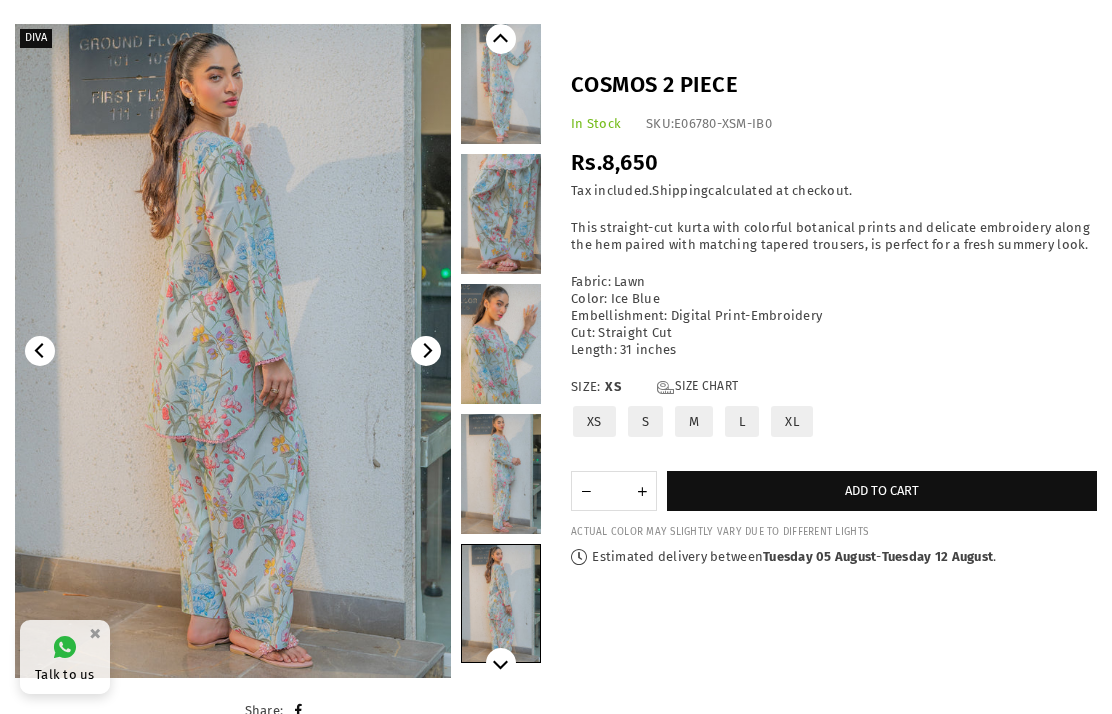 click 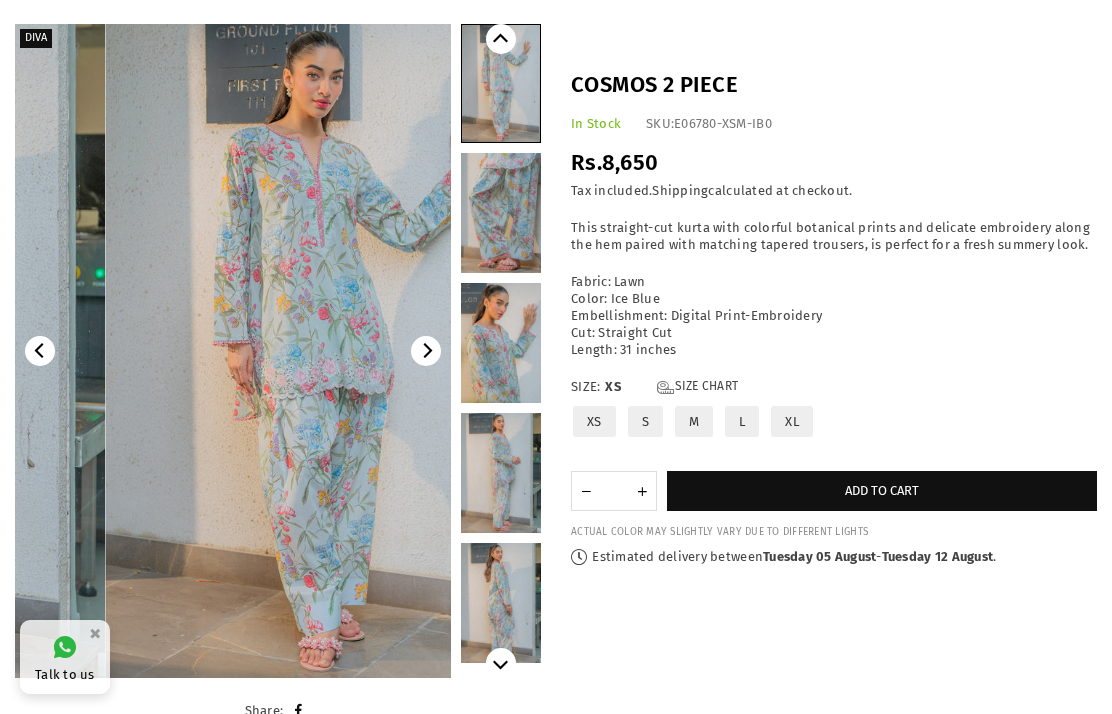 click 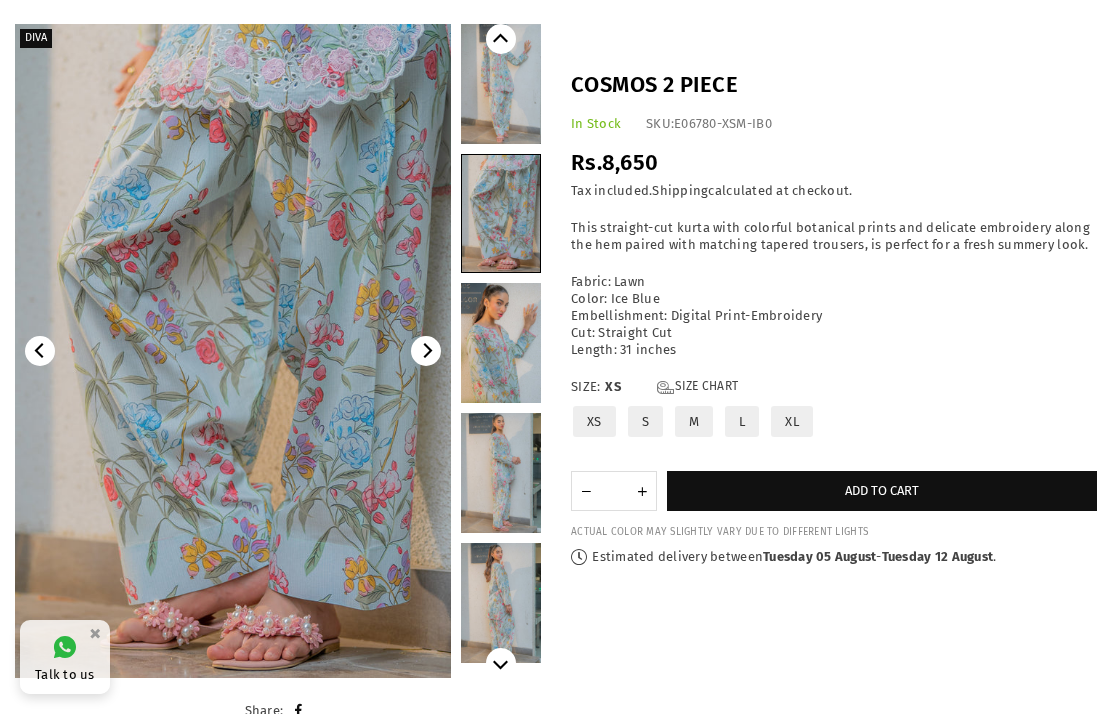 click 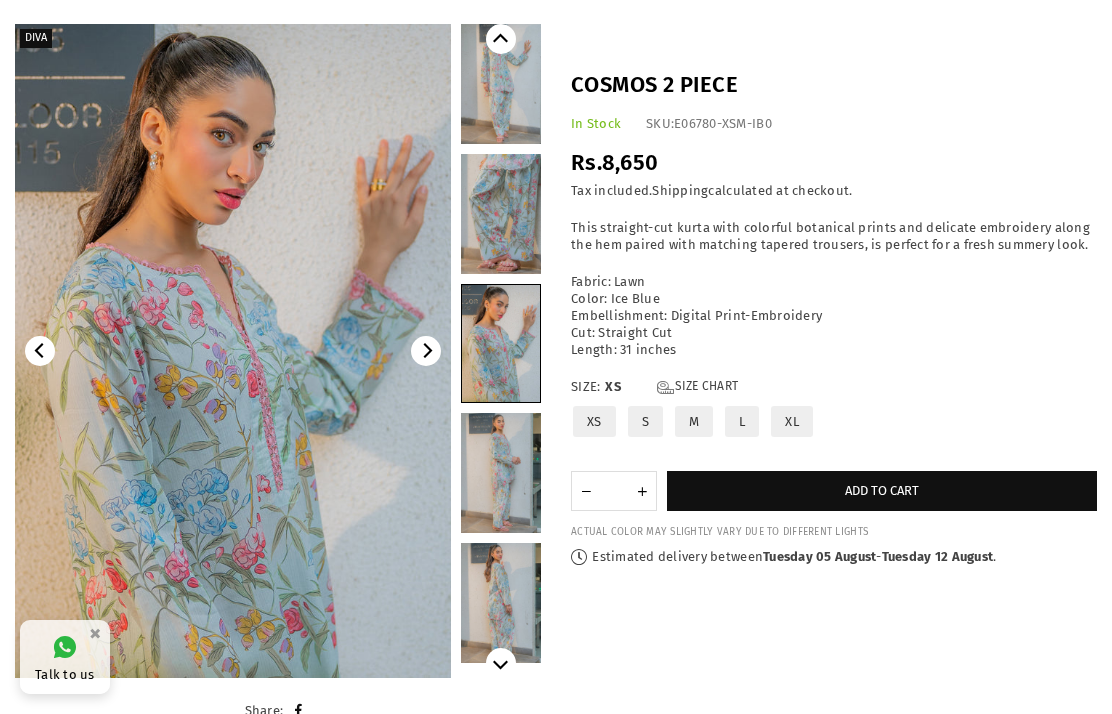 click on "S" at bounding box center (645, 421) 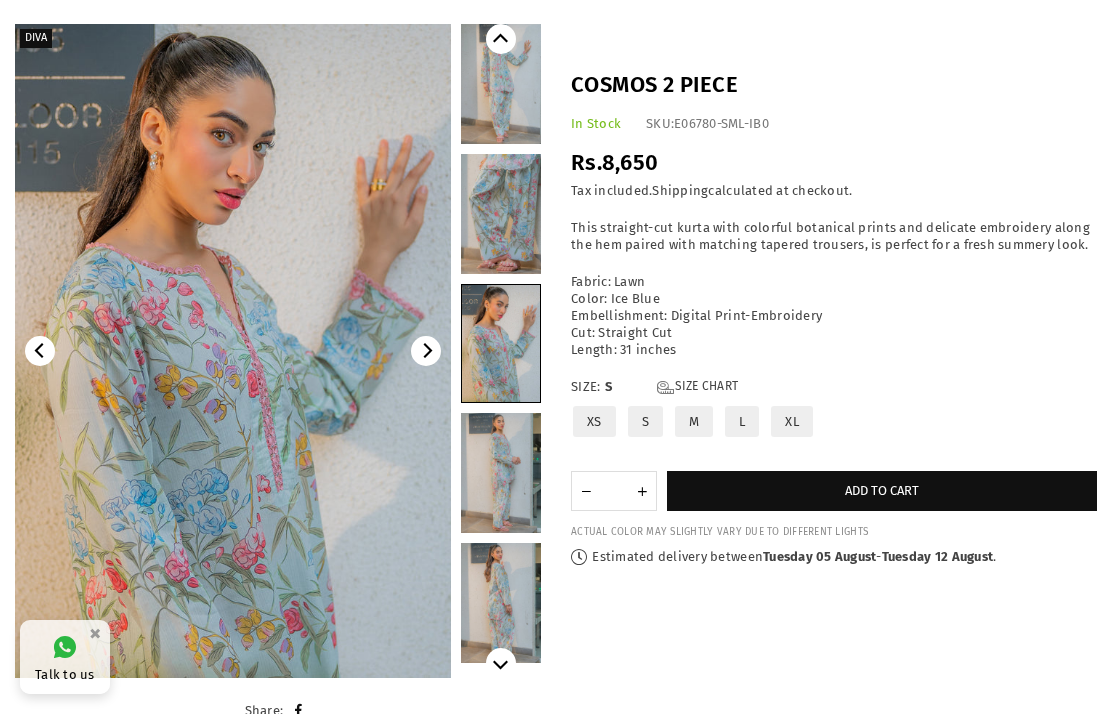 scroll, scrollTop: 200, scrollLeft: 0, axis: vertical 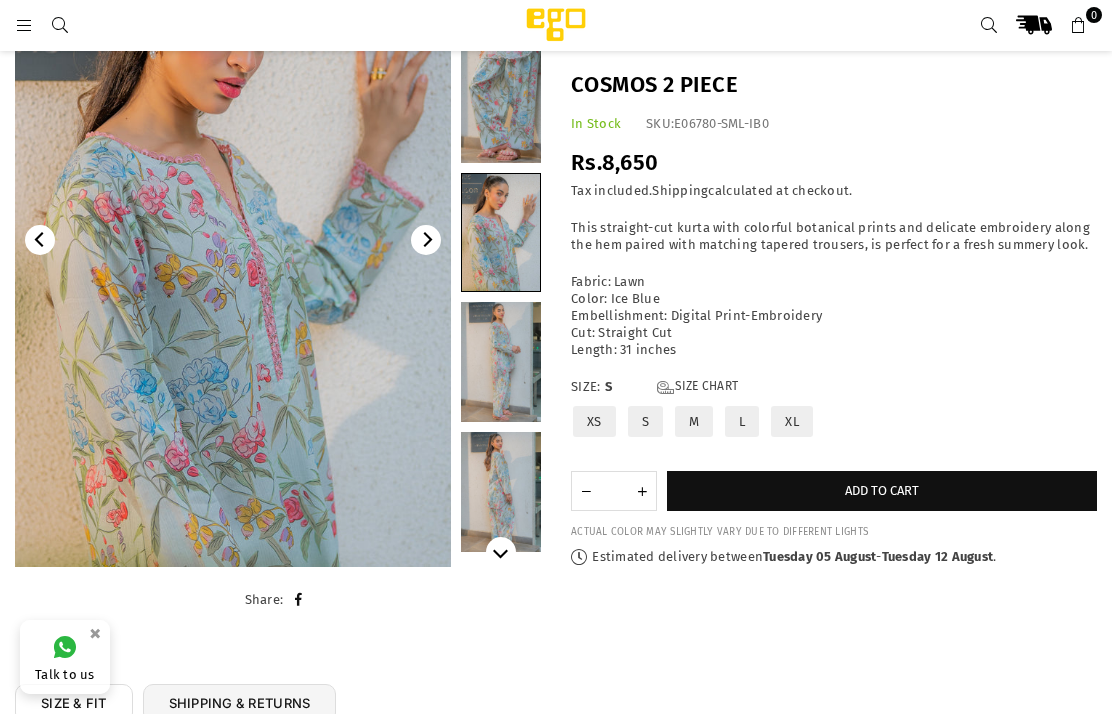 click on "Add to cart" at bounding box center (882, 491) 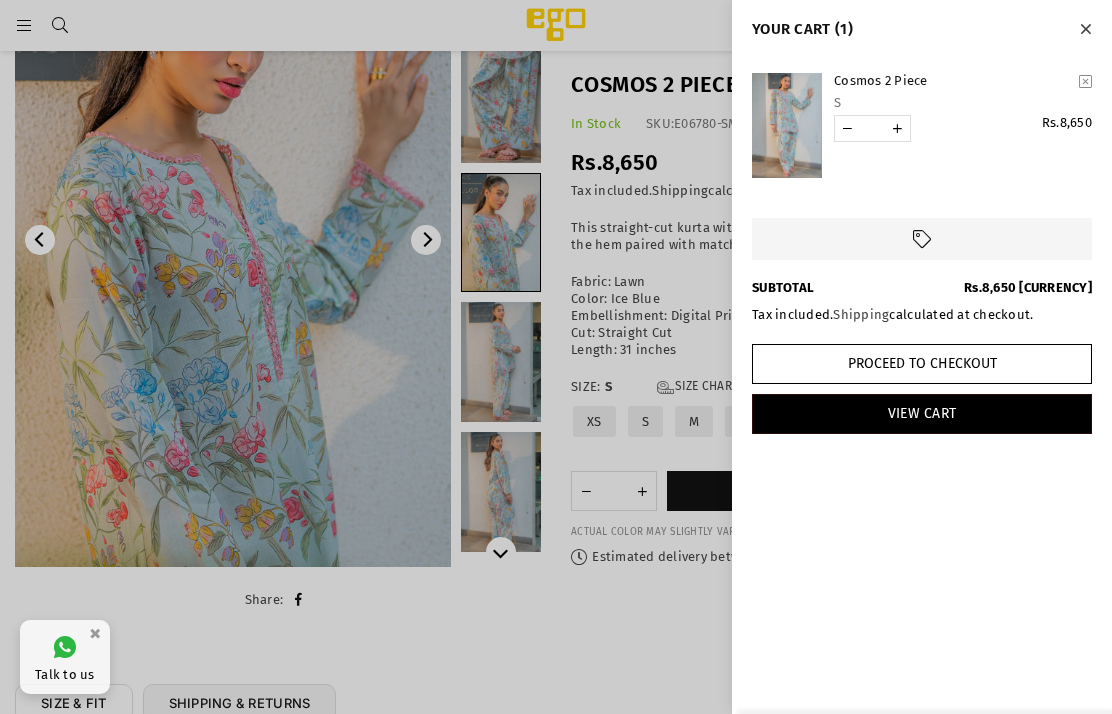click at bounding box center [556, 357] 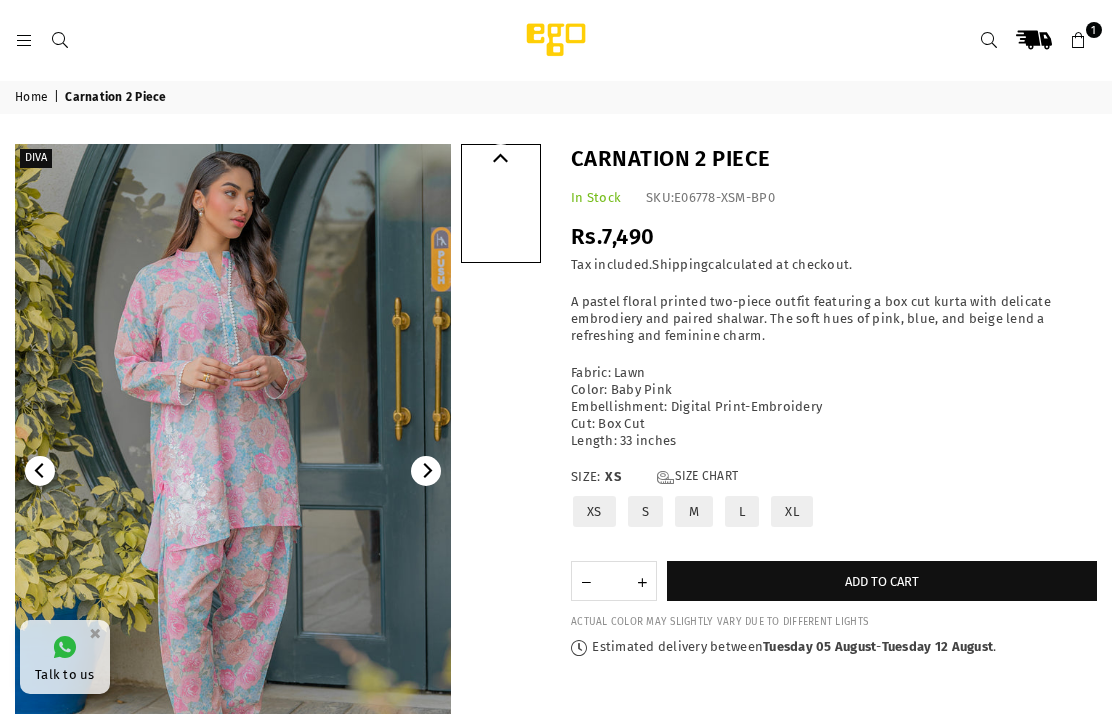 scroll, scrollTop: 0, scrollLeft: 0, axis: both 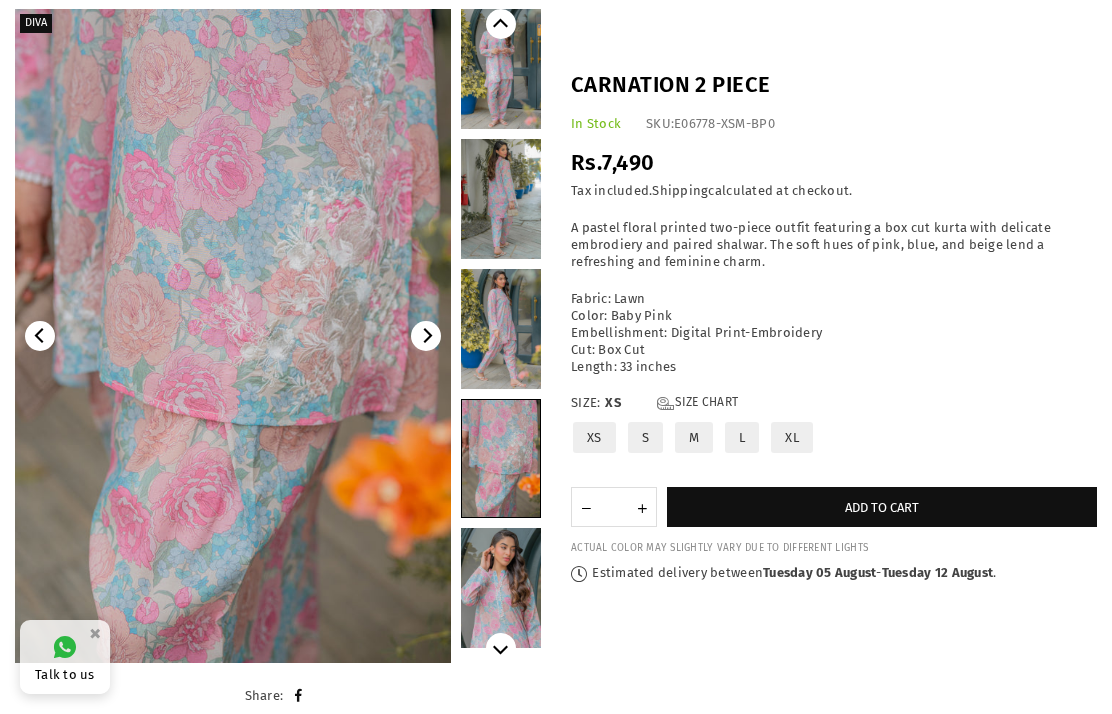 click 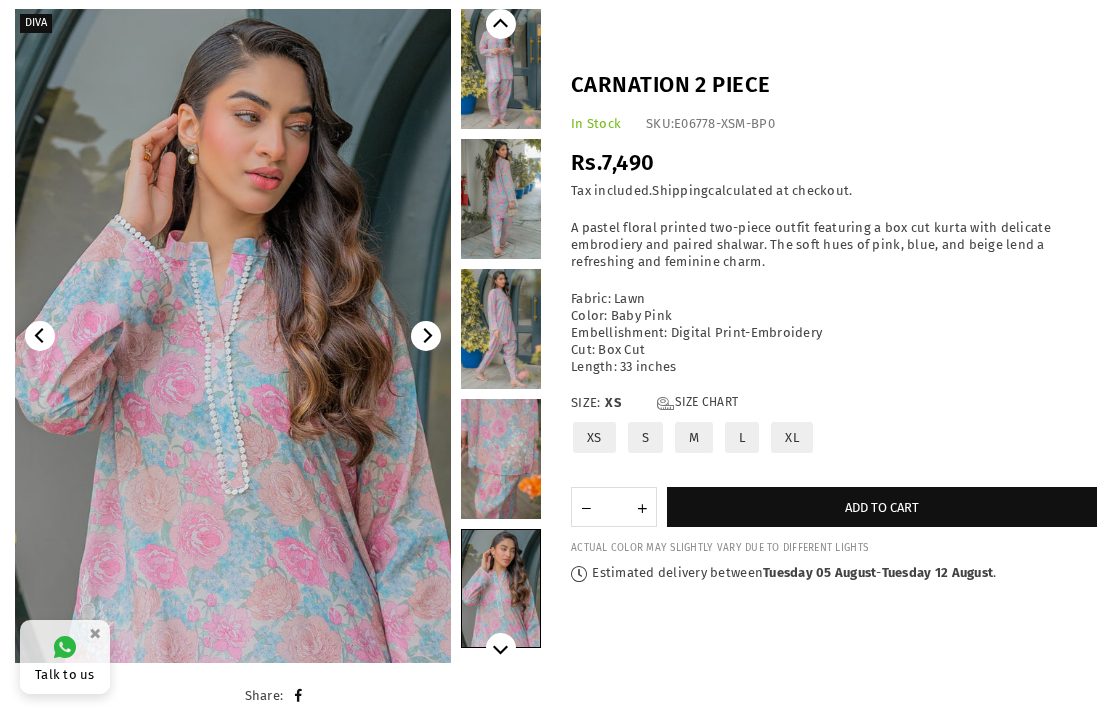 click 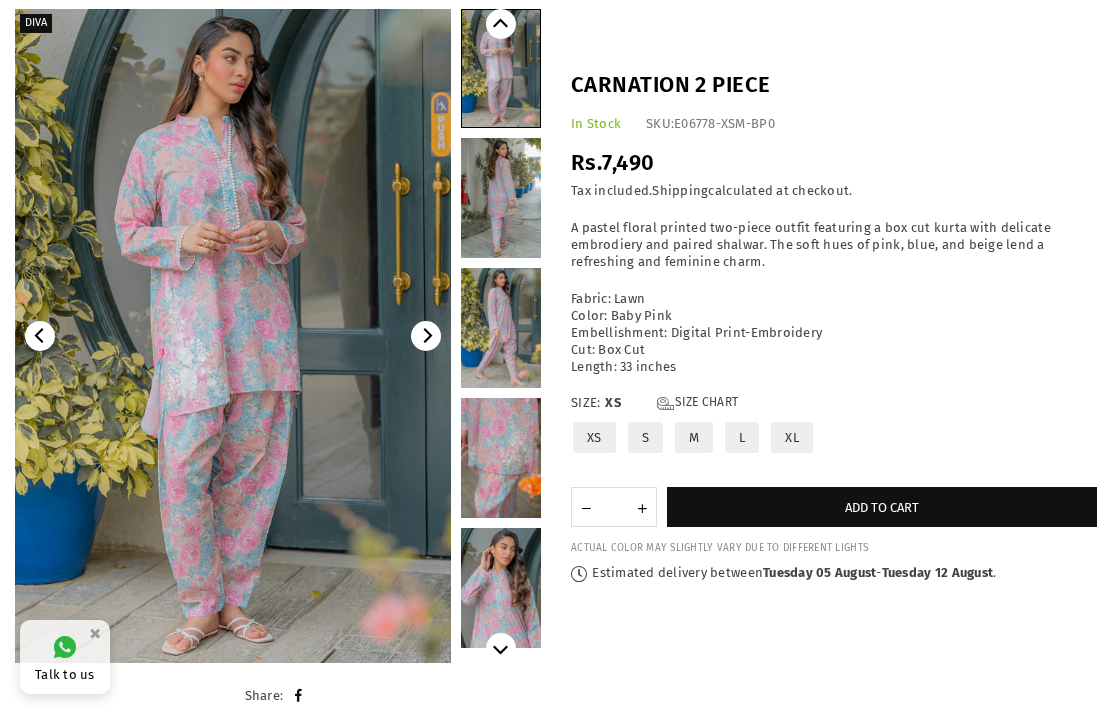 click 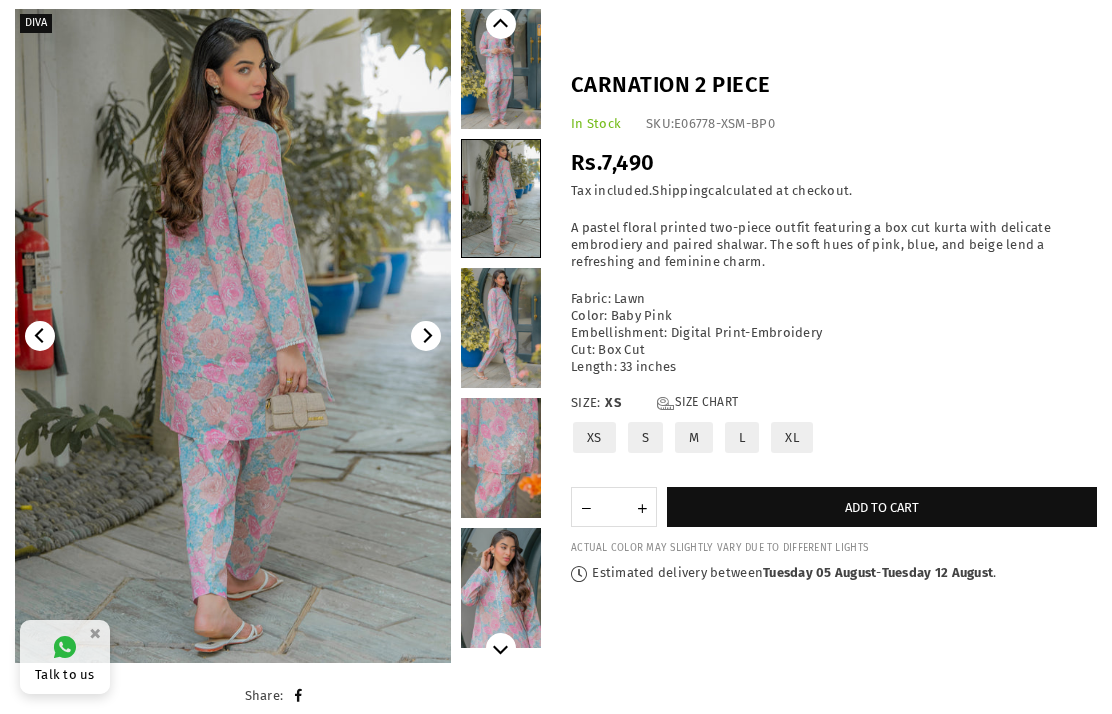 click at bounding box center [233, 336] 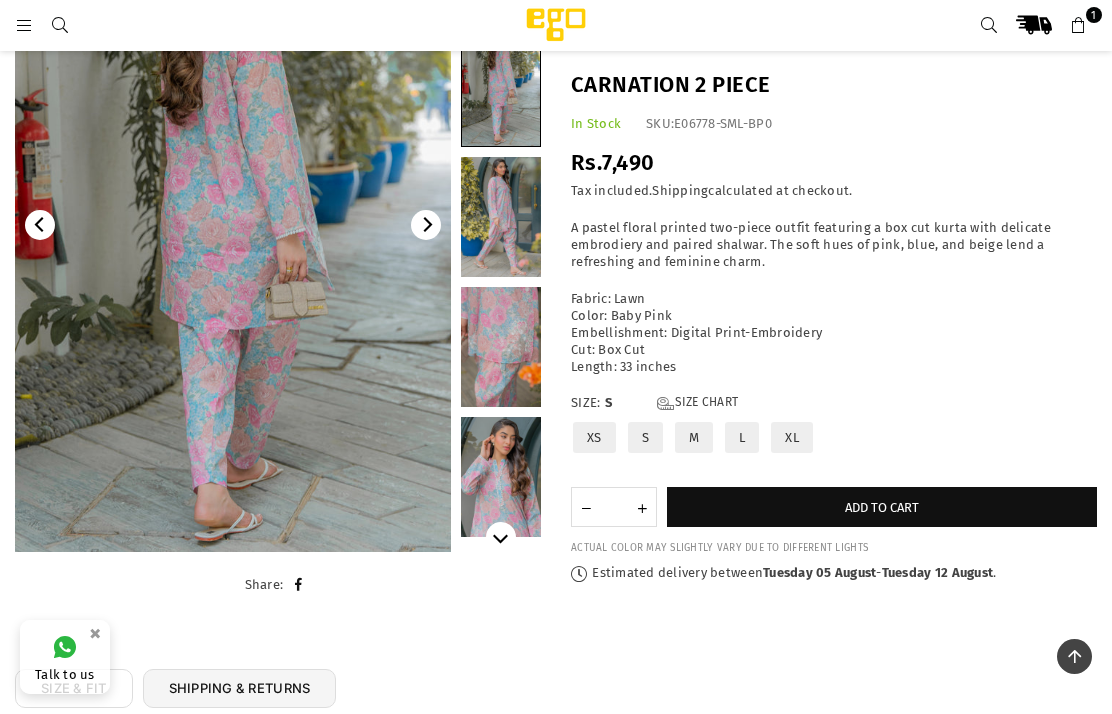 click on "Add to cart" at bounding box center [882, 508] 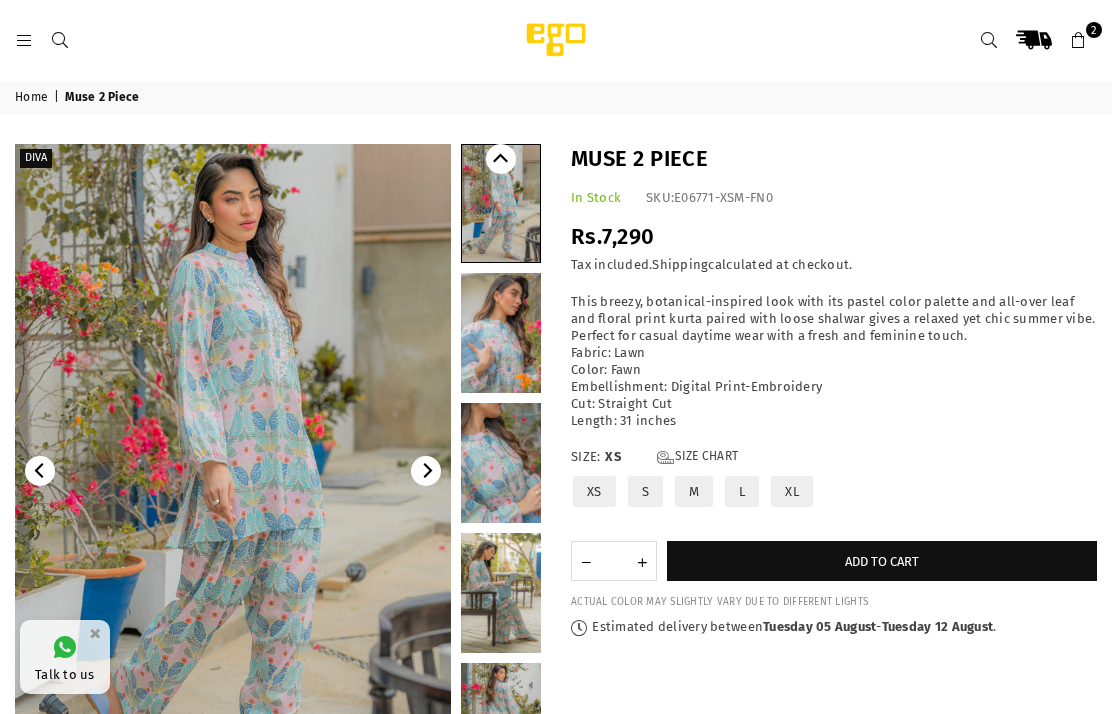 scroll, scrollTop: 0, scrollLeft: 0, axis: both 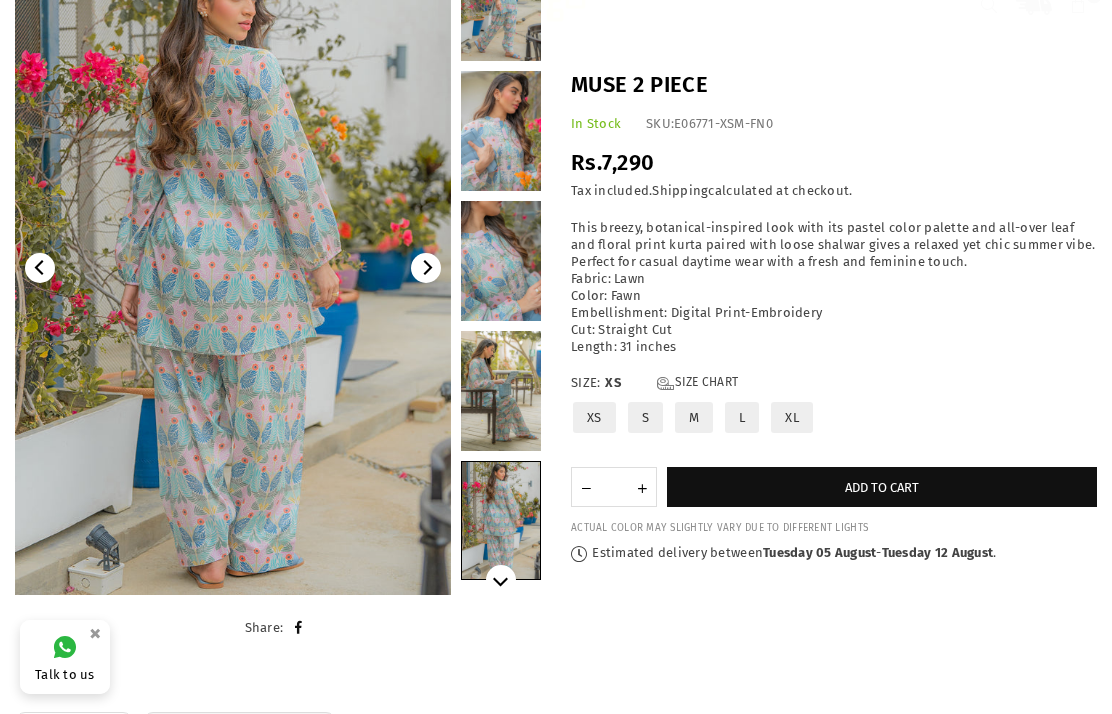 click at bounding box center (426, 268) 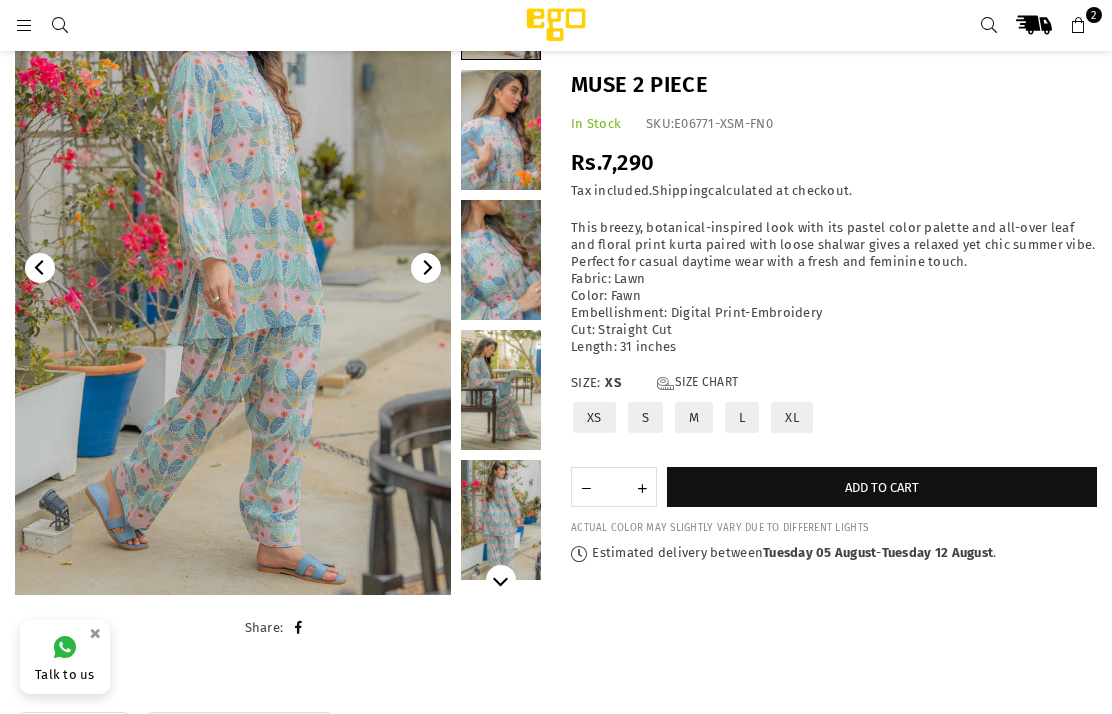 click at bounding box center (233, 268) 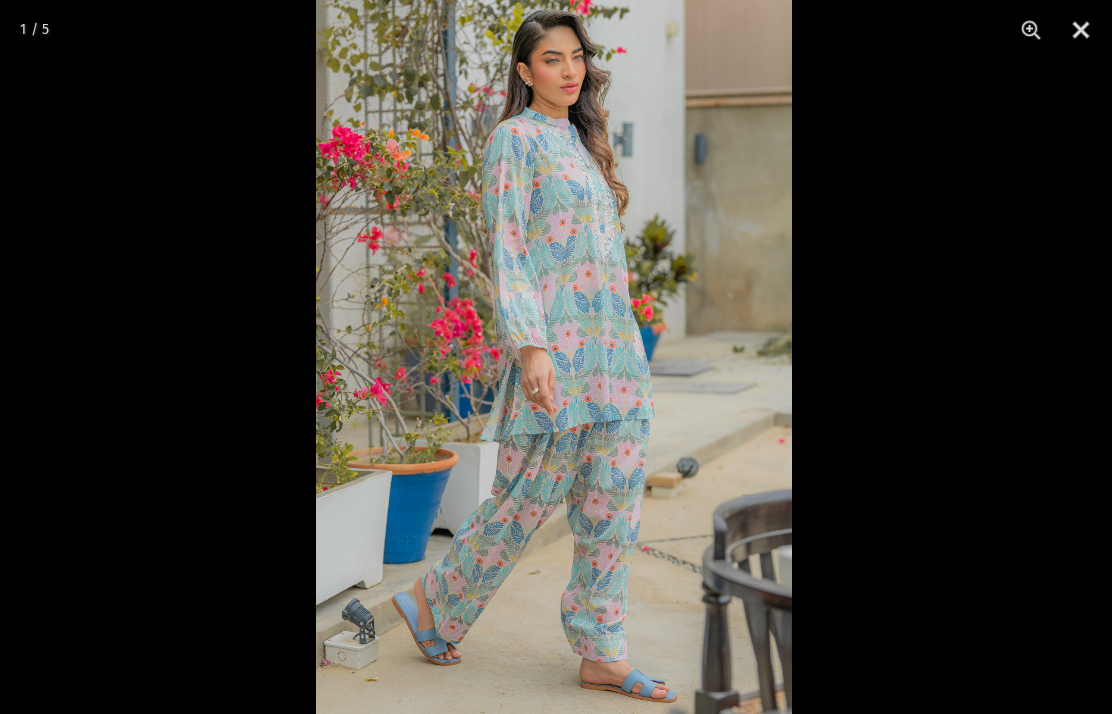 click at bounding box center (554, 357) 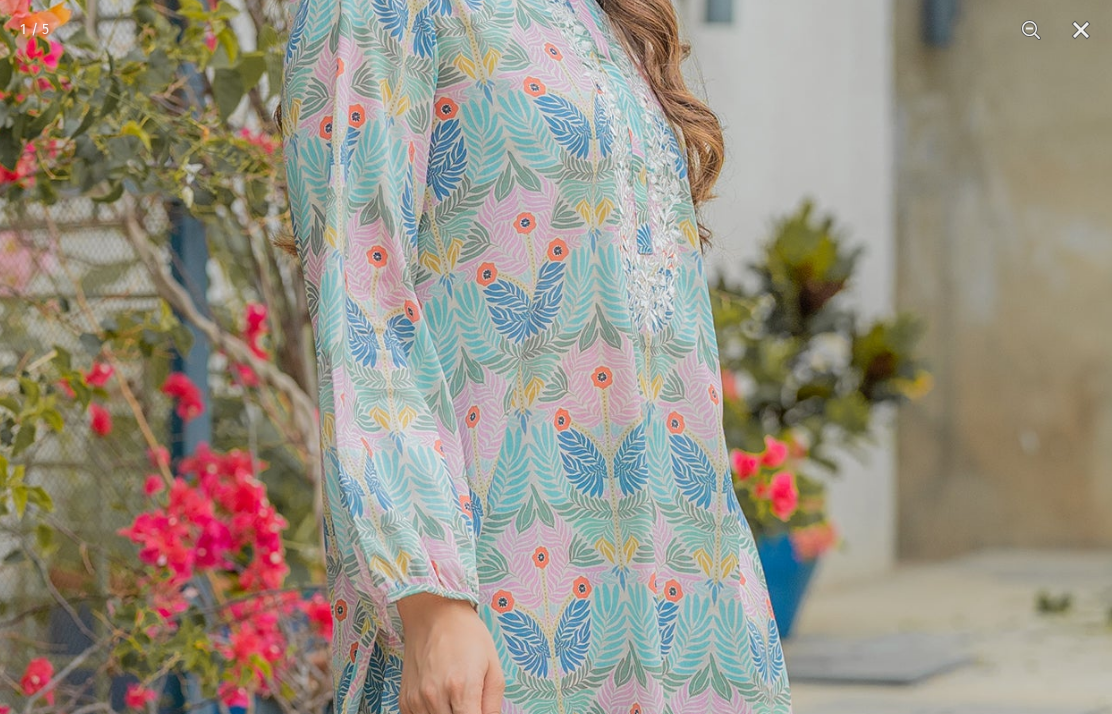 click at bounding box center (497, 627) 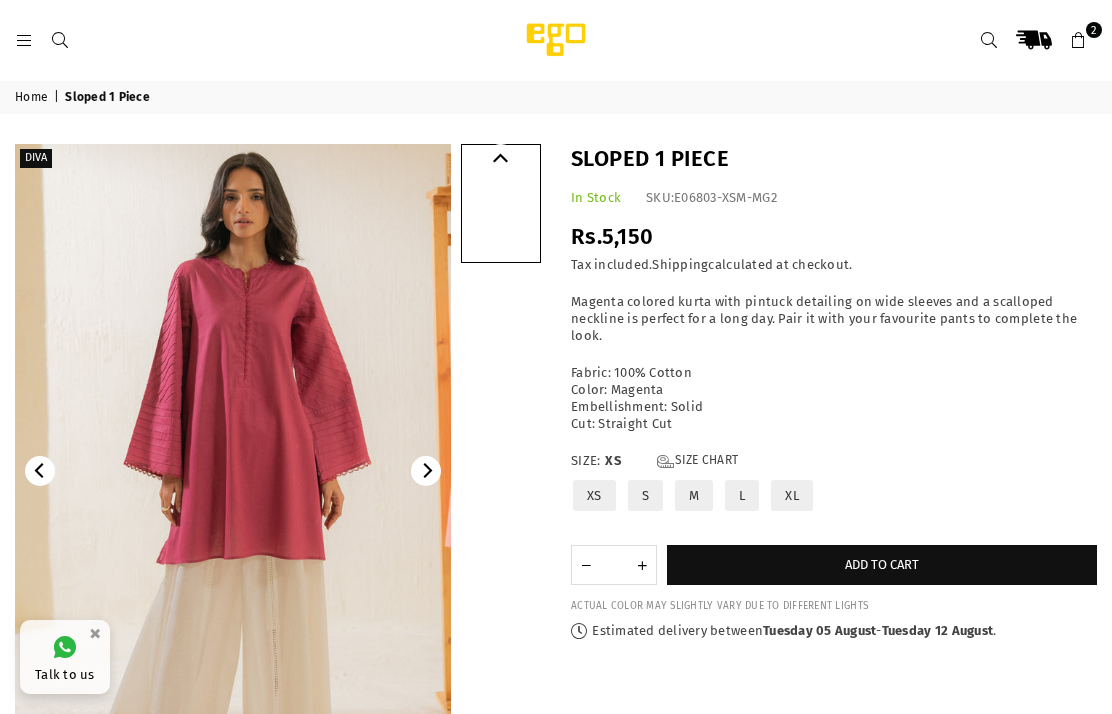scroll, scrollTop: 0, scrollLeft: 0, axis: both 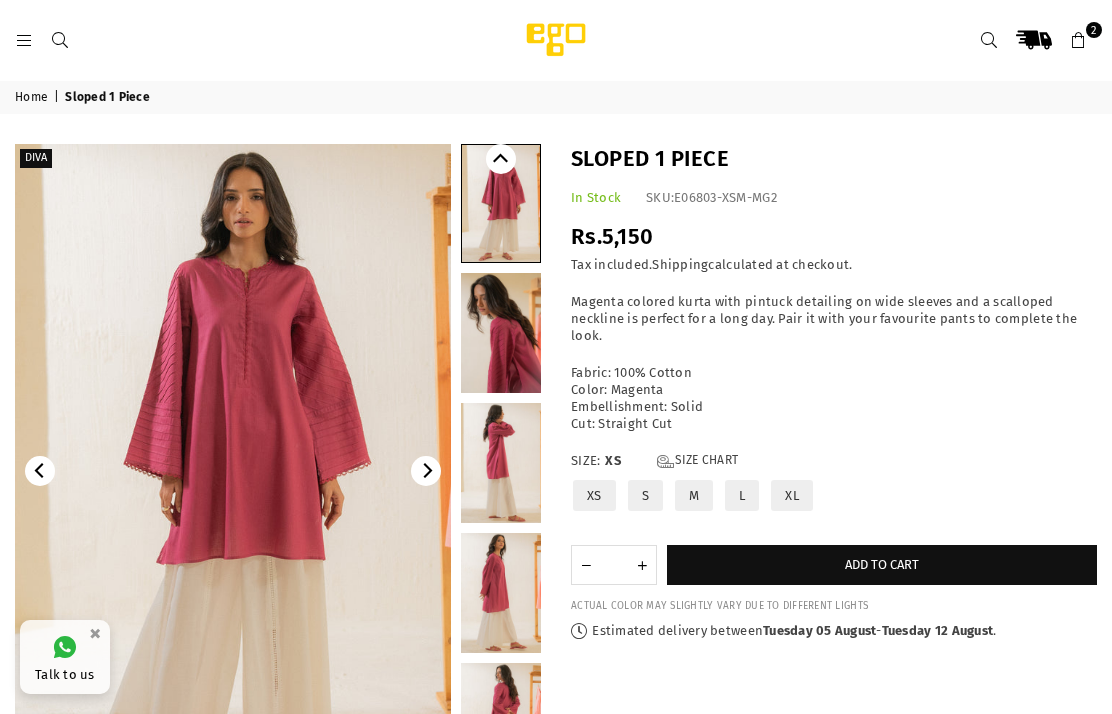 click 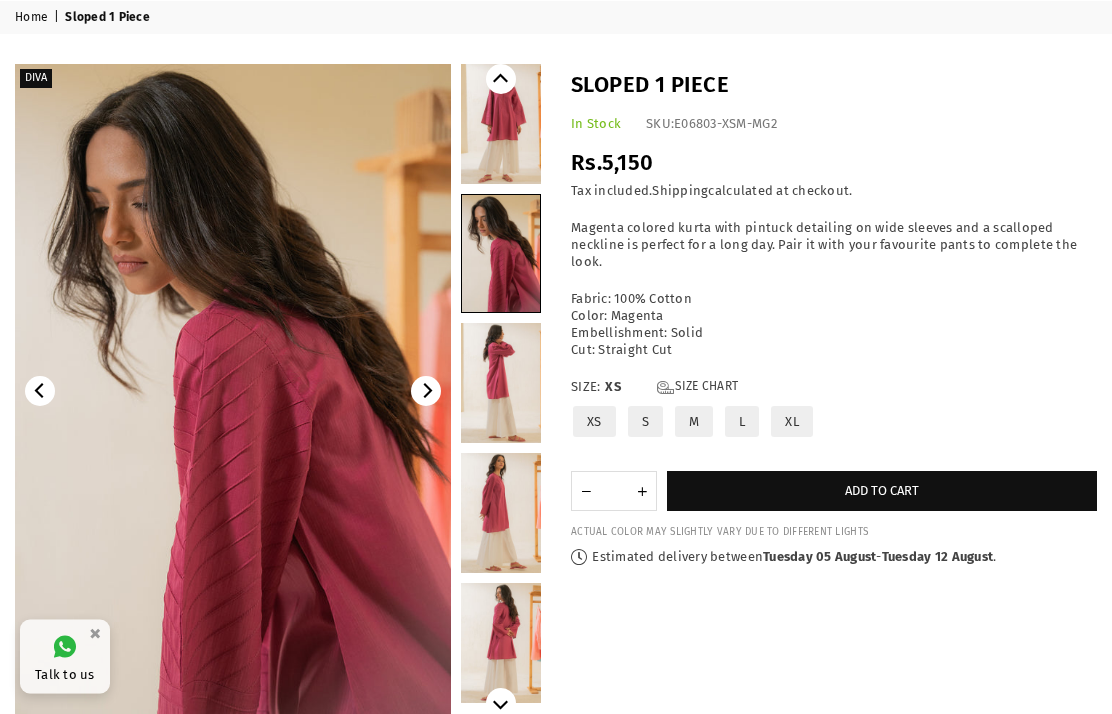 scroll, scrollTop: 80, scrollLeft: 0, axis: vertical 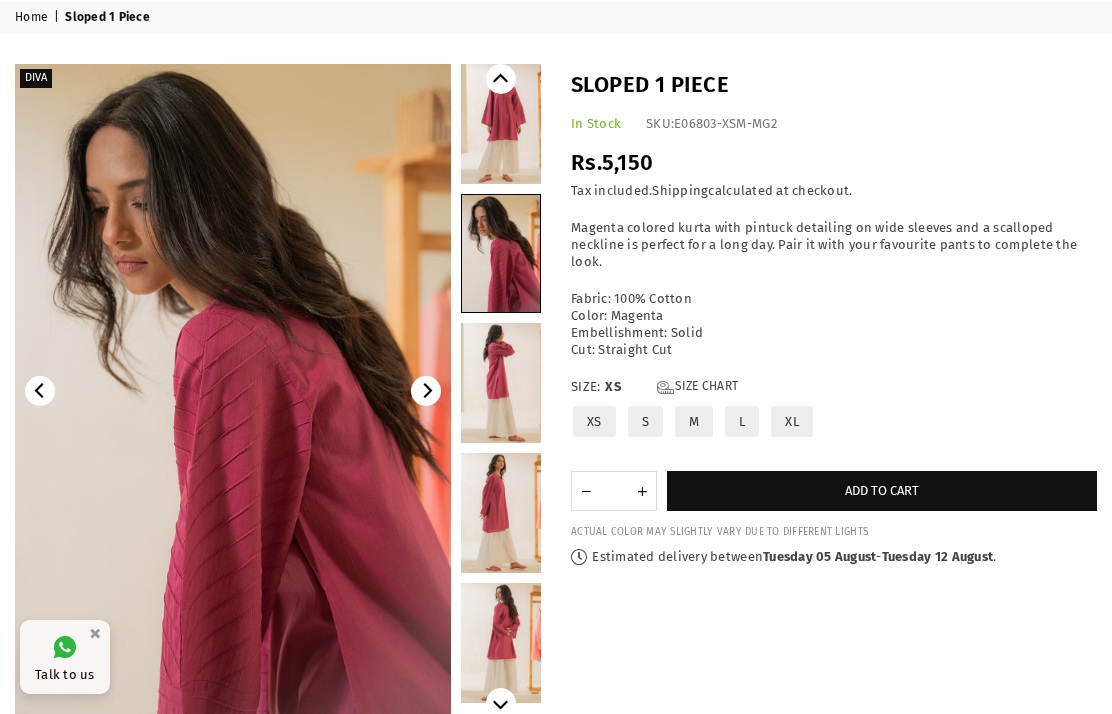 click 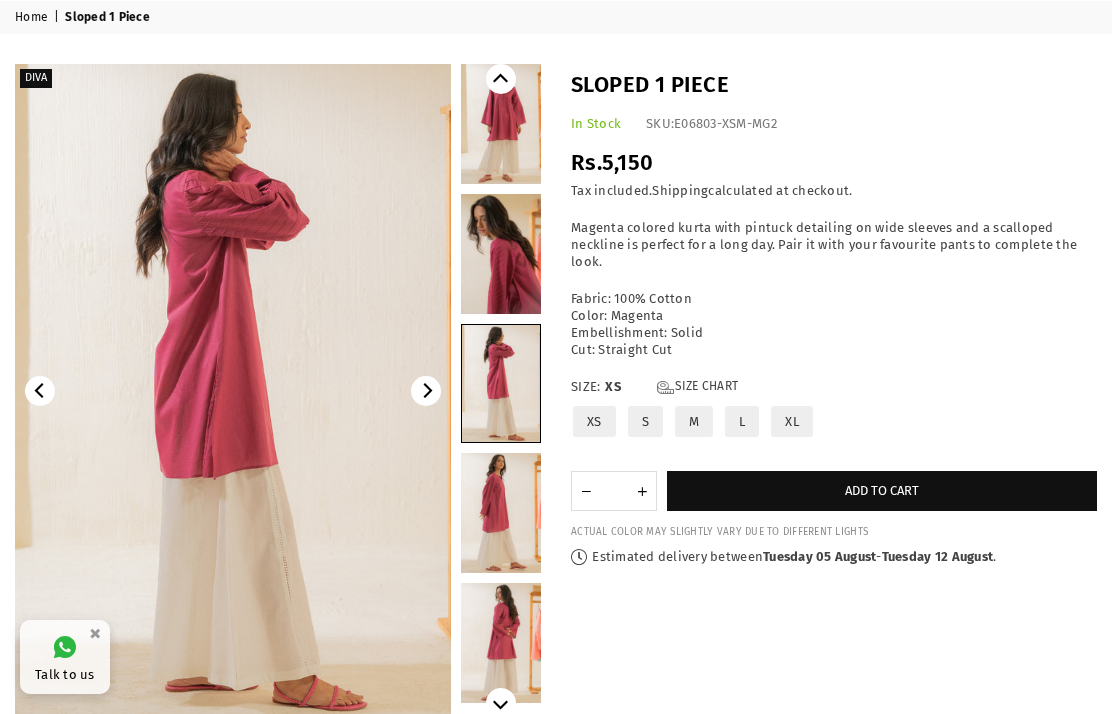 click 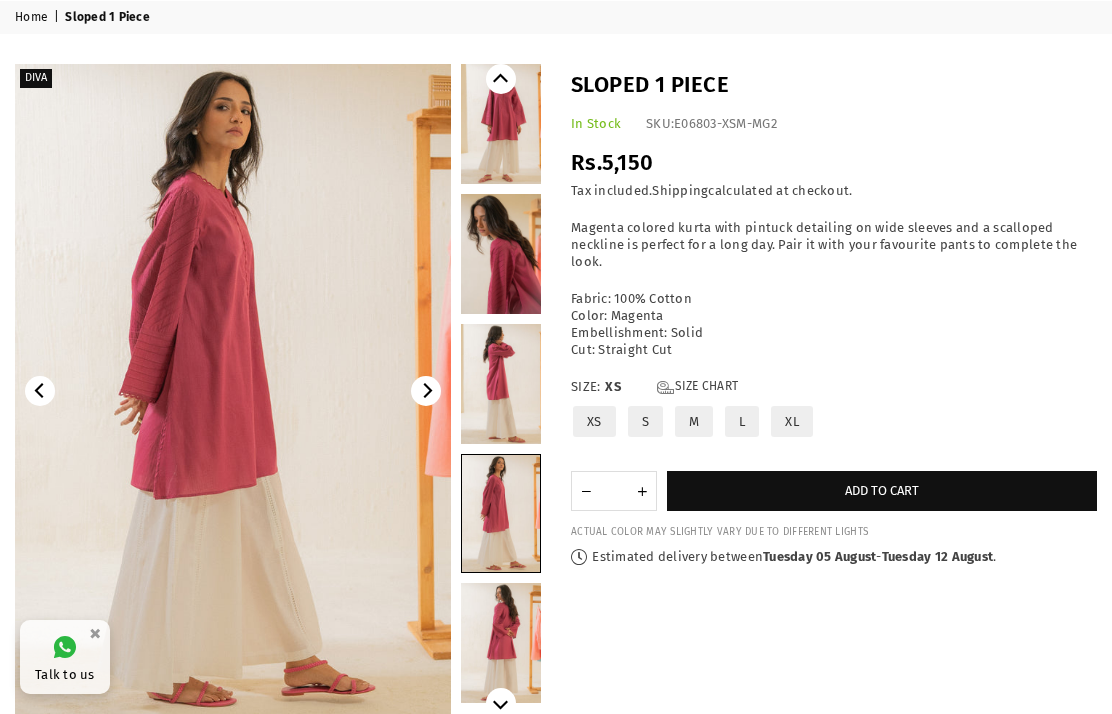 click 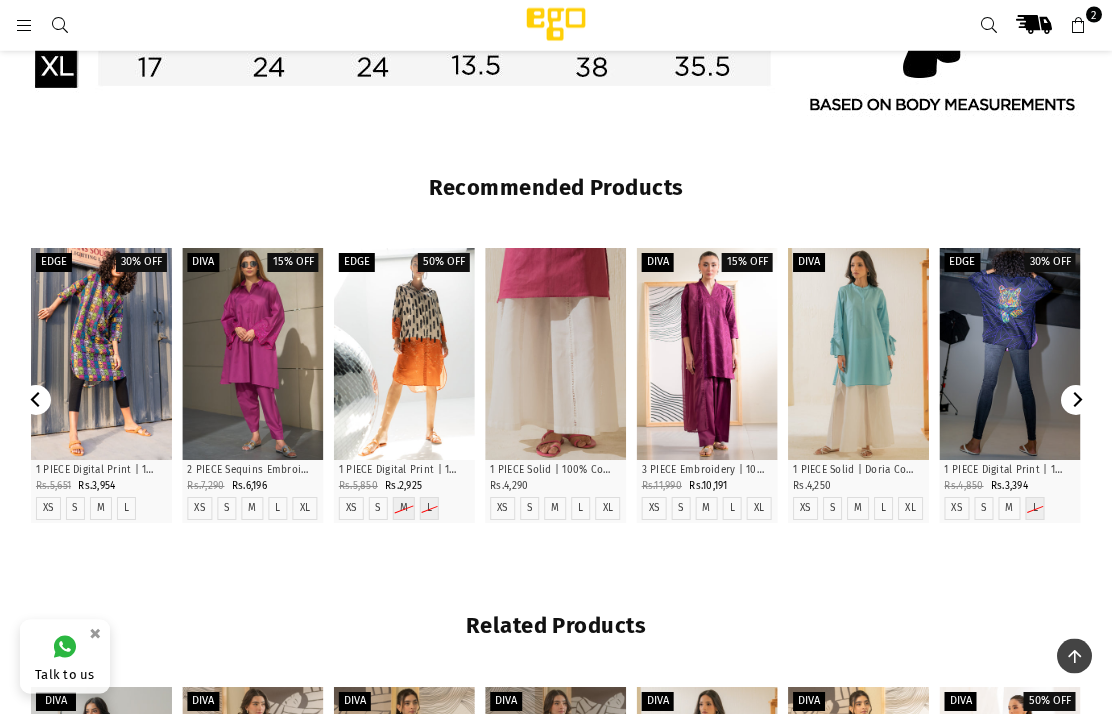 scroll, scrollTop: 1639, scrollLeft: 0, axis: vertical 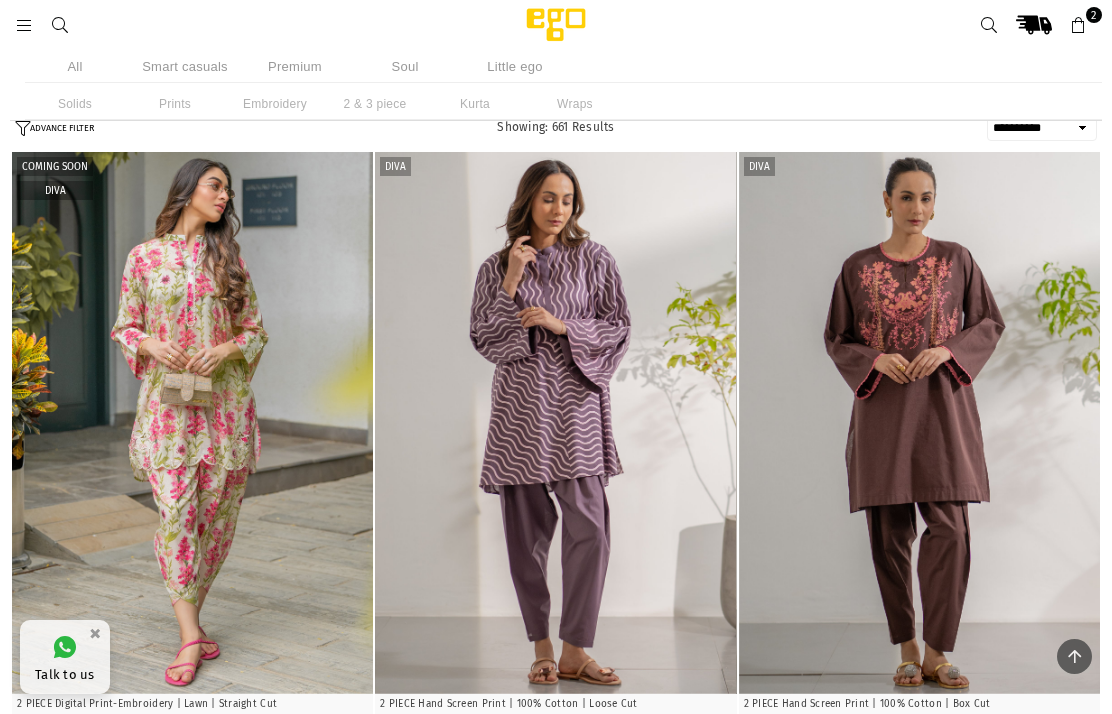 select on "**********" 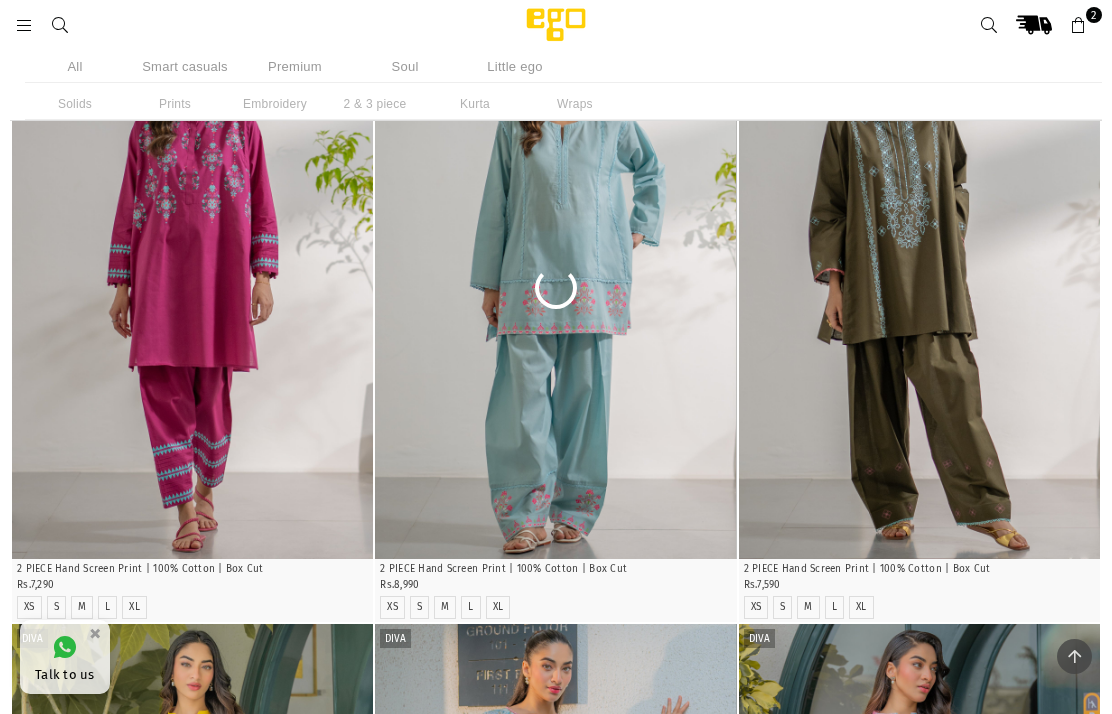 scroll, scrollTop: 0, scrollLeft: 0, axis: both 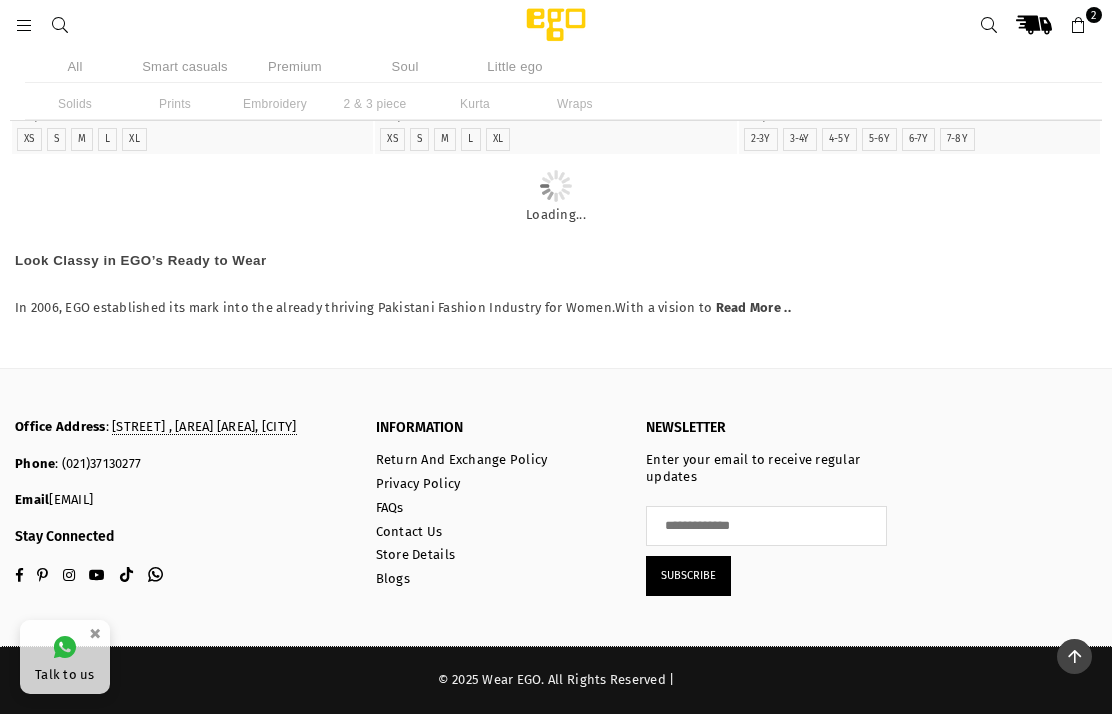 click at bounding box center (919, -1317) 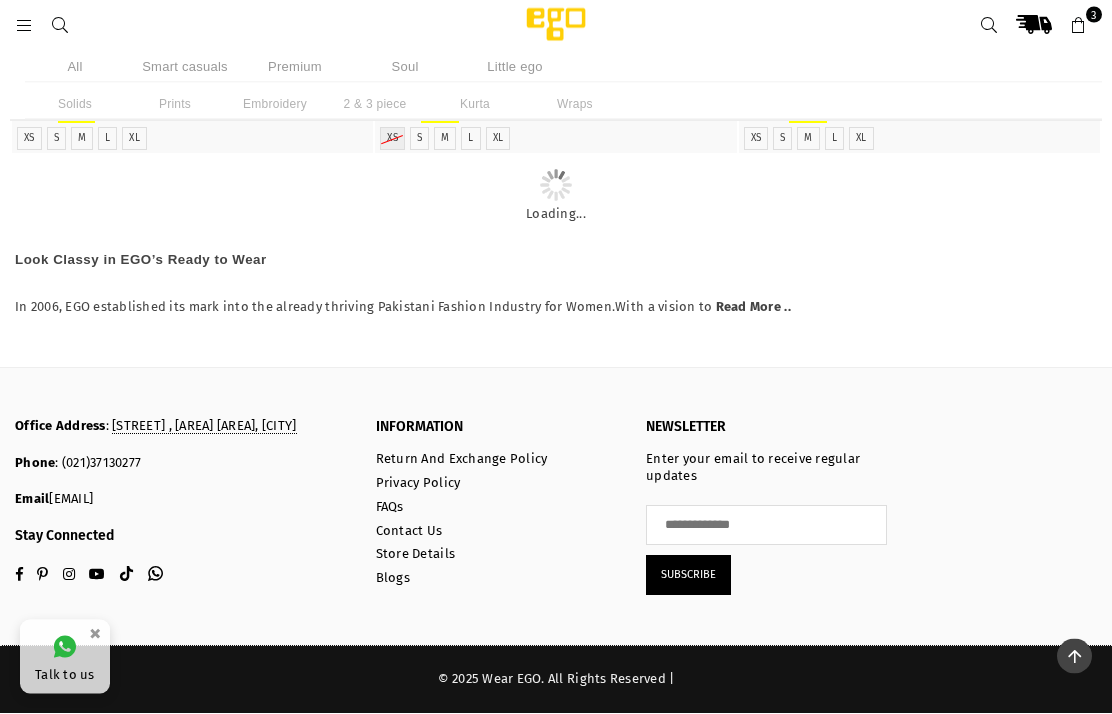scroll, scrollTop: 28218, scrollLeft: 0, axis: vertical 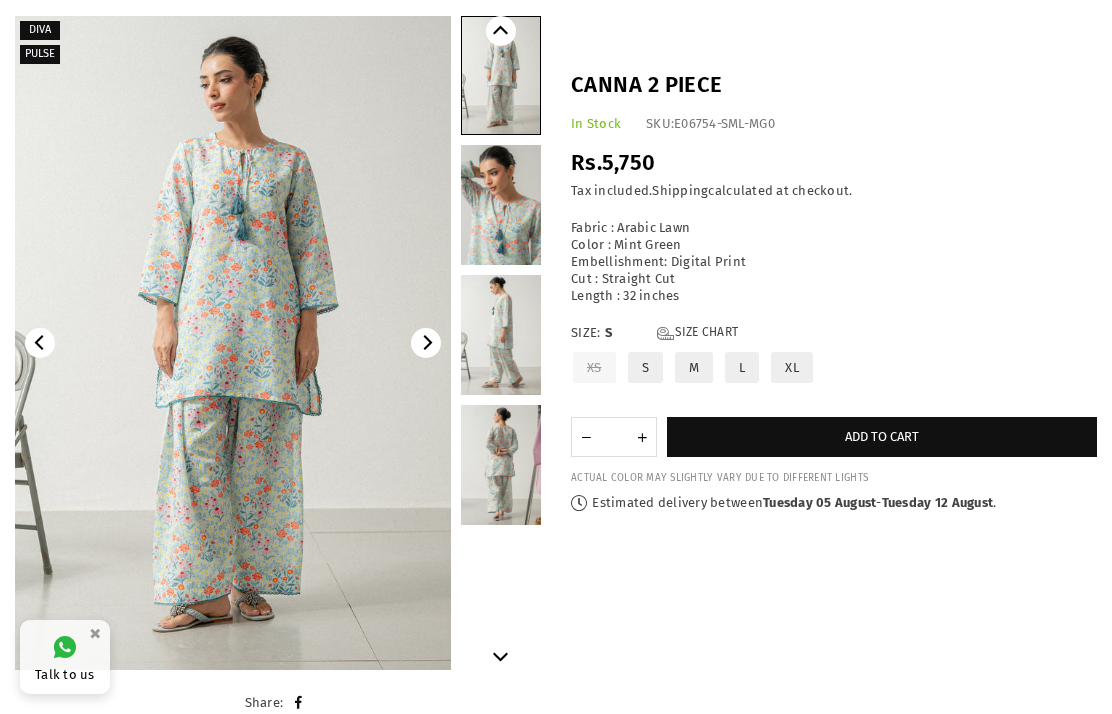 click at bounding box center [233, 343] 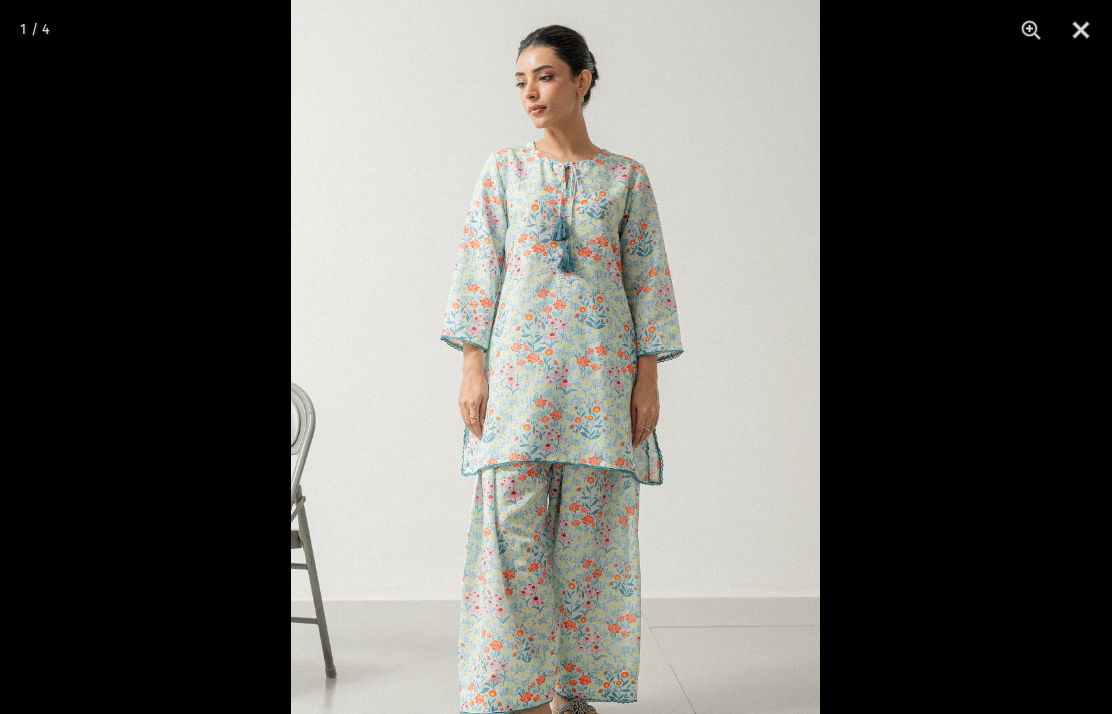 click at bounding box center [555, 397] 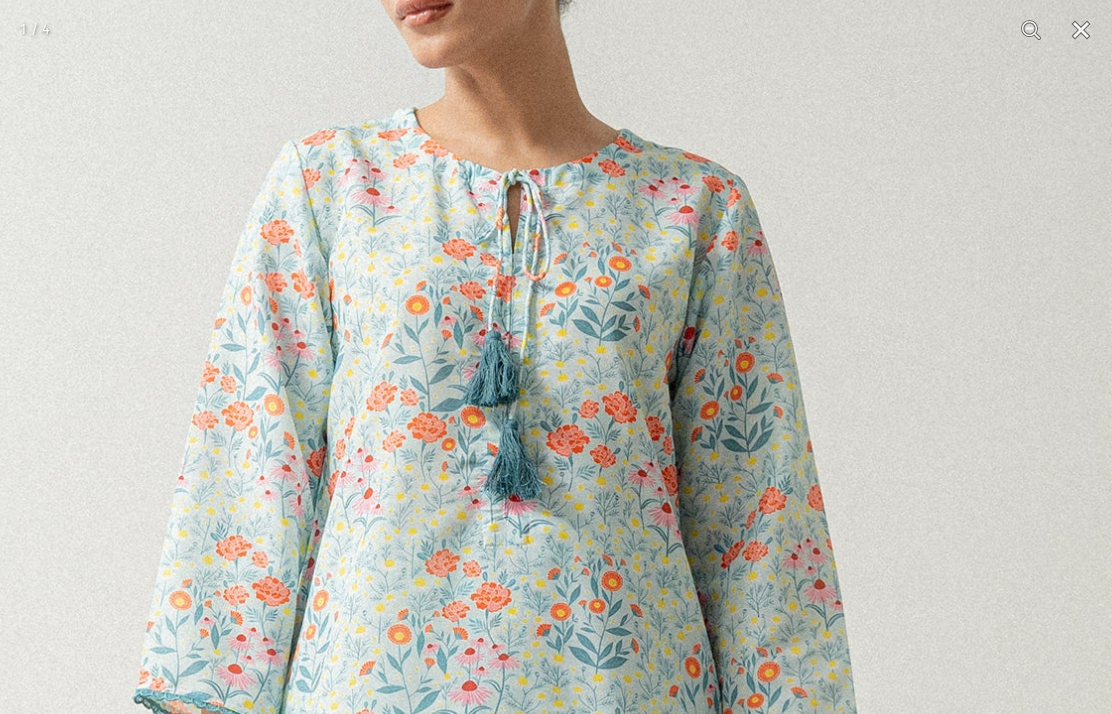 click at bounding box center [479, 874] 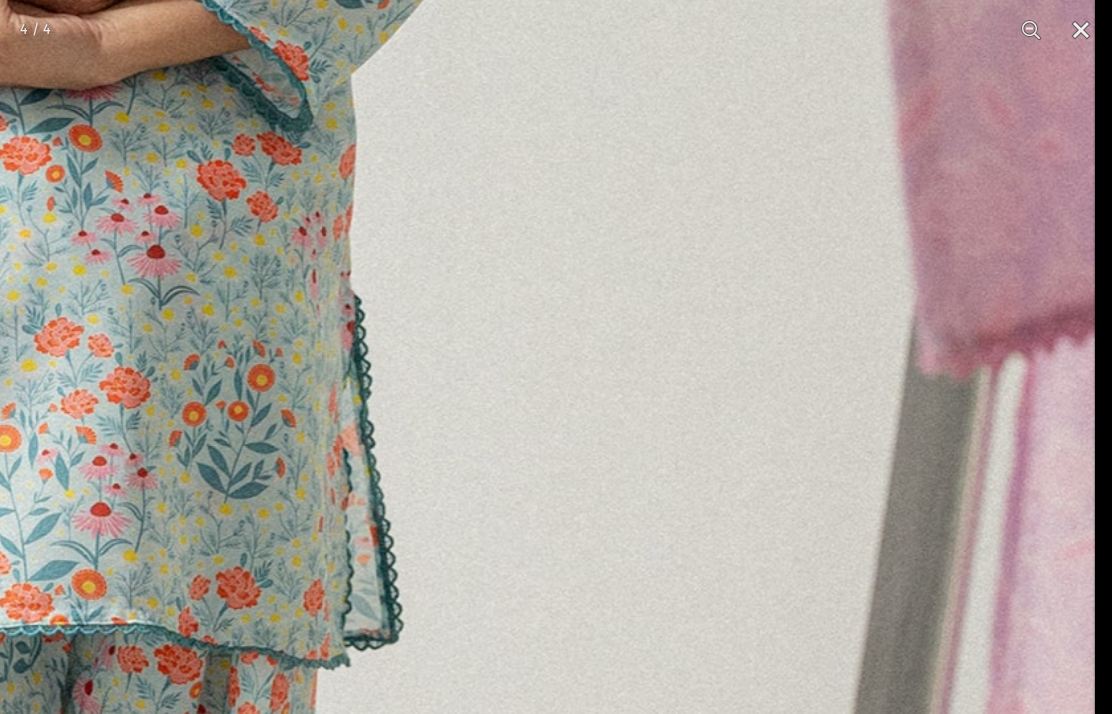 click at bounding box center [34, 352] 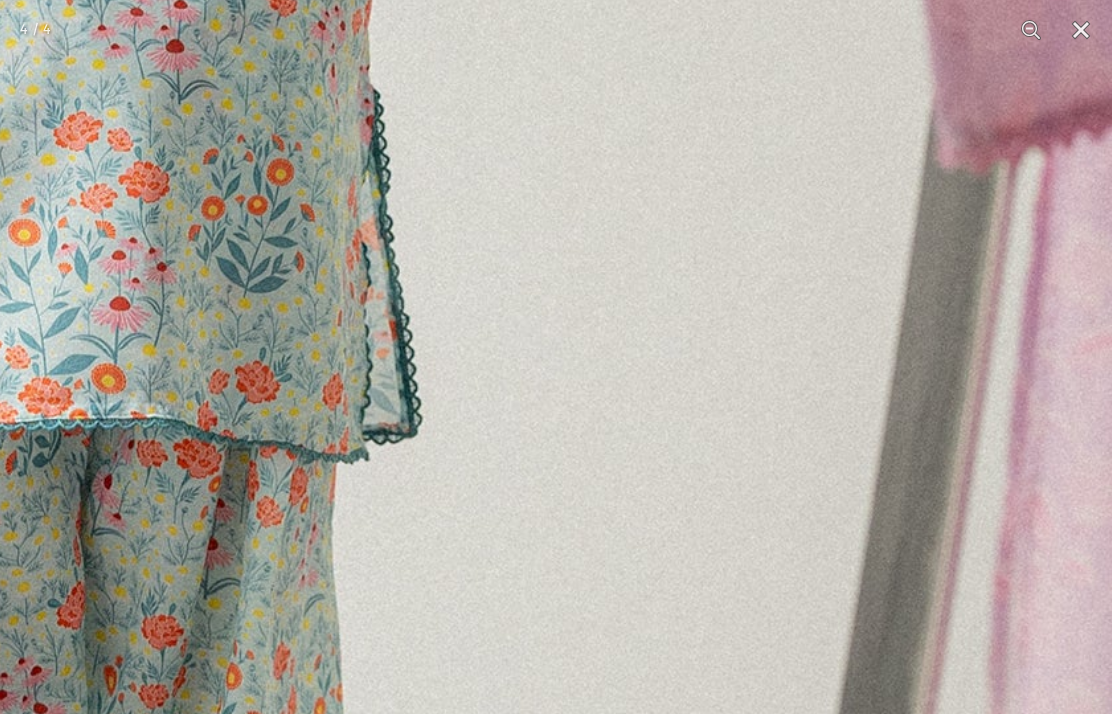 click at bounding box center [1081, 30] 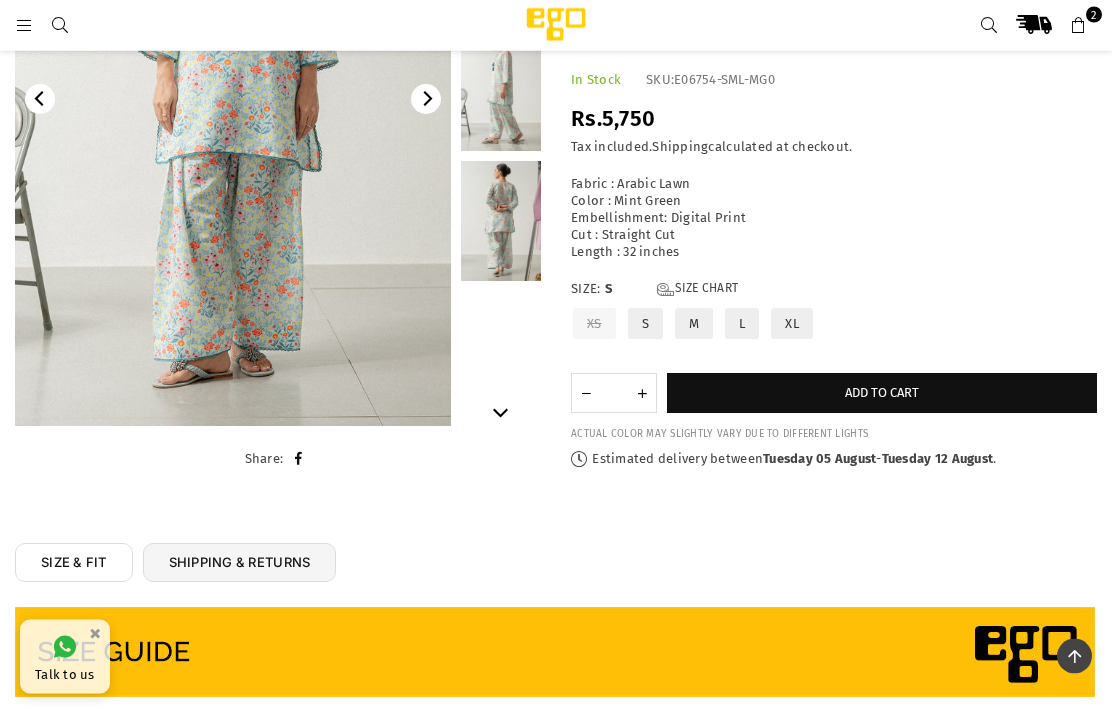 scroll, scrollTop: 341, scrollLeft: 0, axis: vertical 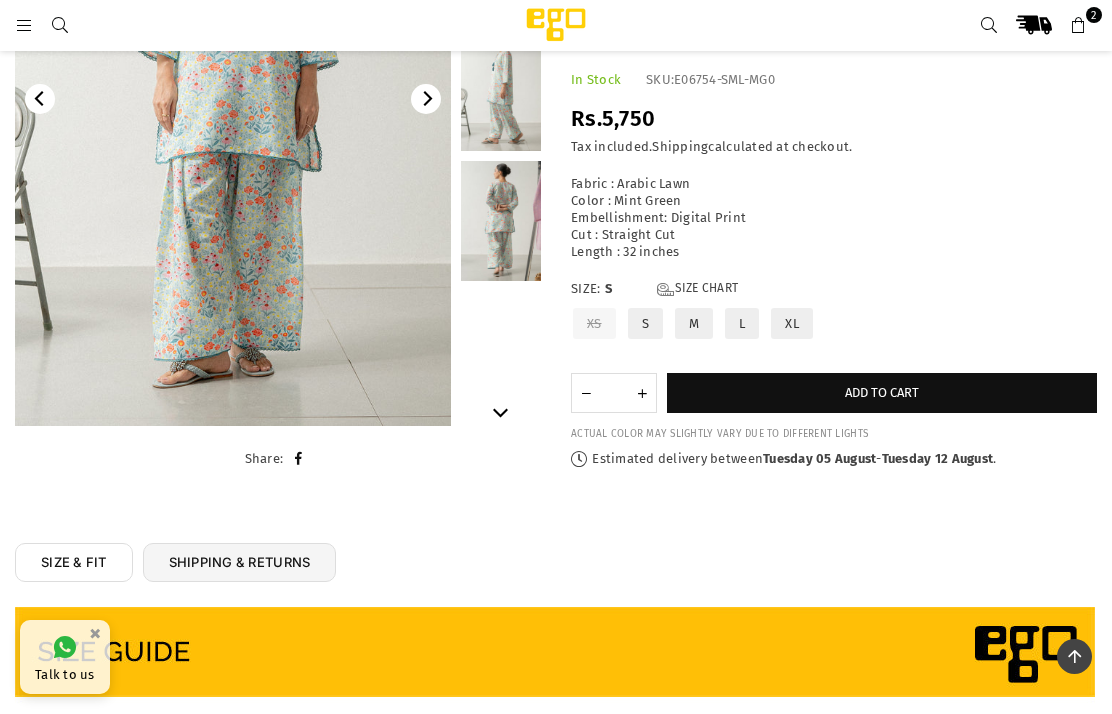 click on "Add to cart" at bounding box center [882, 393] 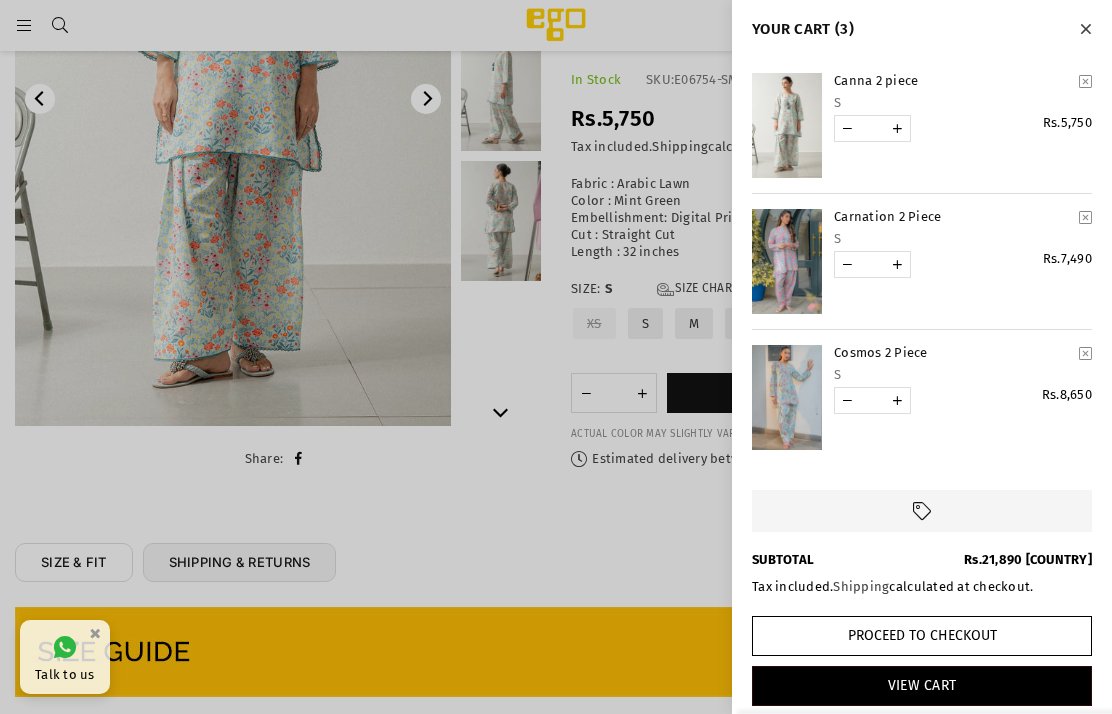 click at bounding box center (556, 357) 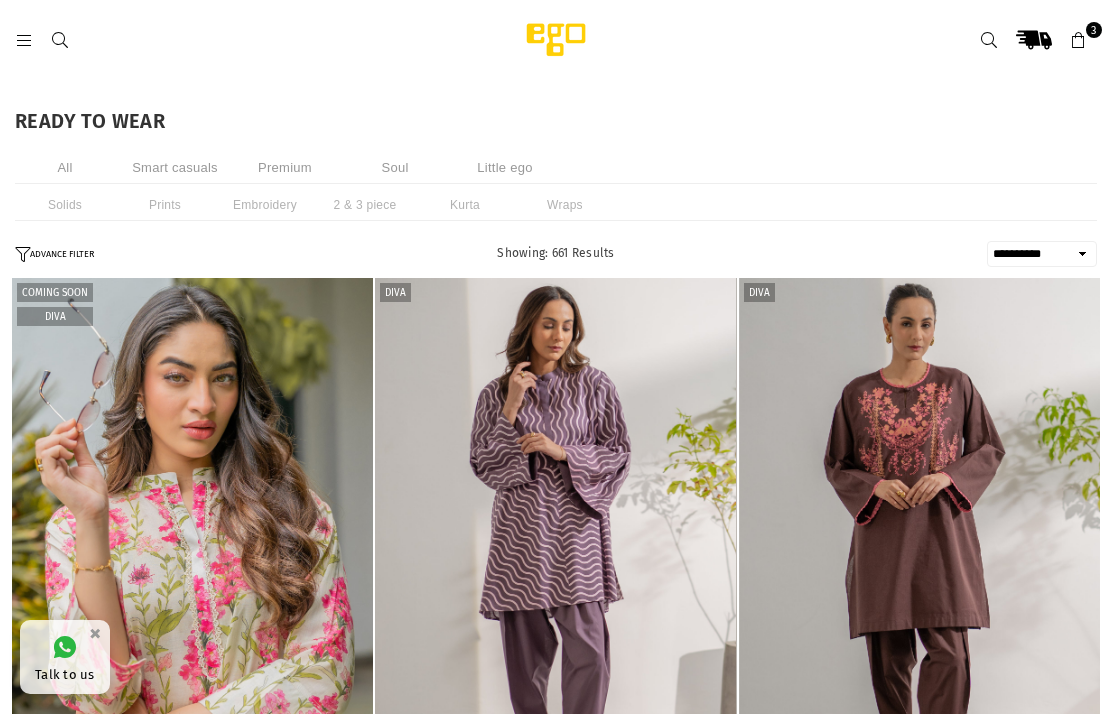 select on "**********" 